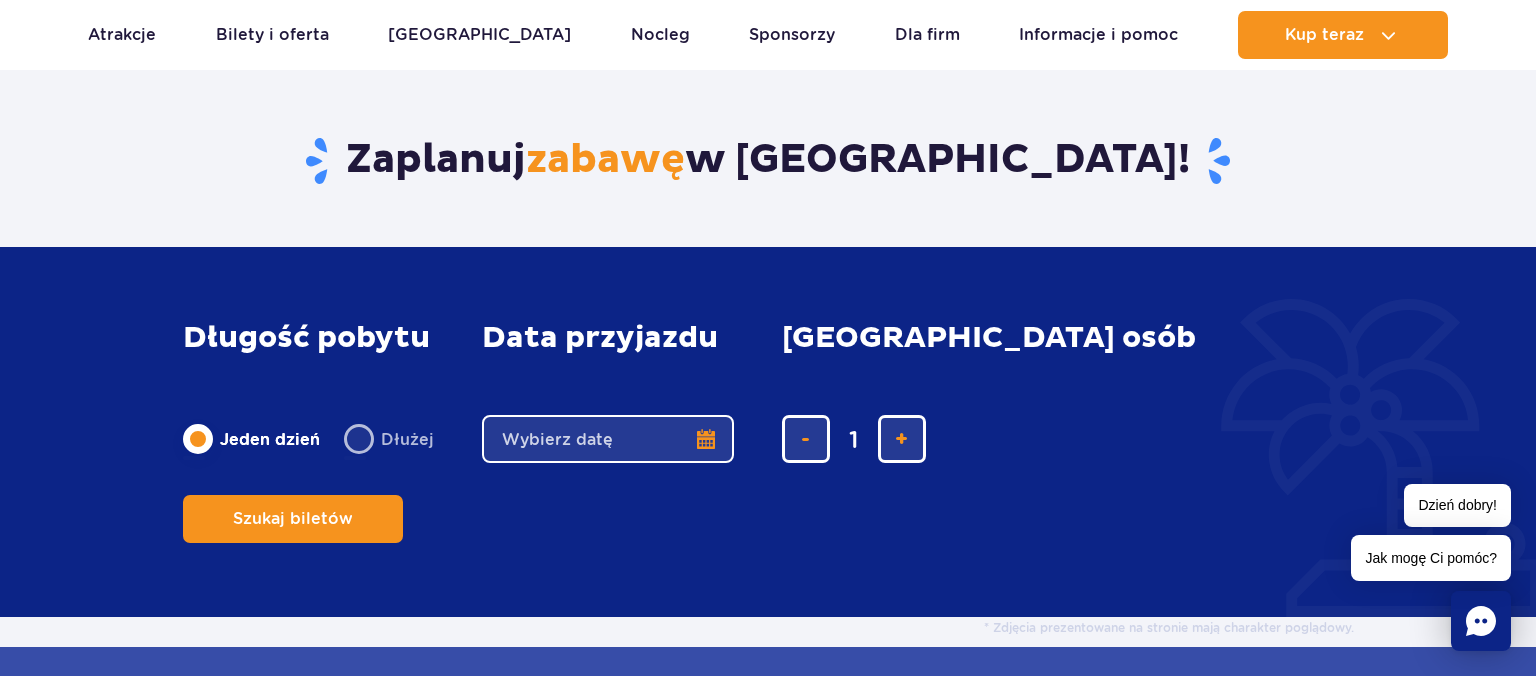 scroll, scrollTop: 316, scrollLeft: 0, axis: vertical 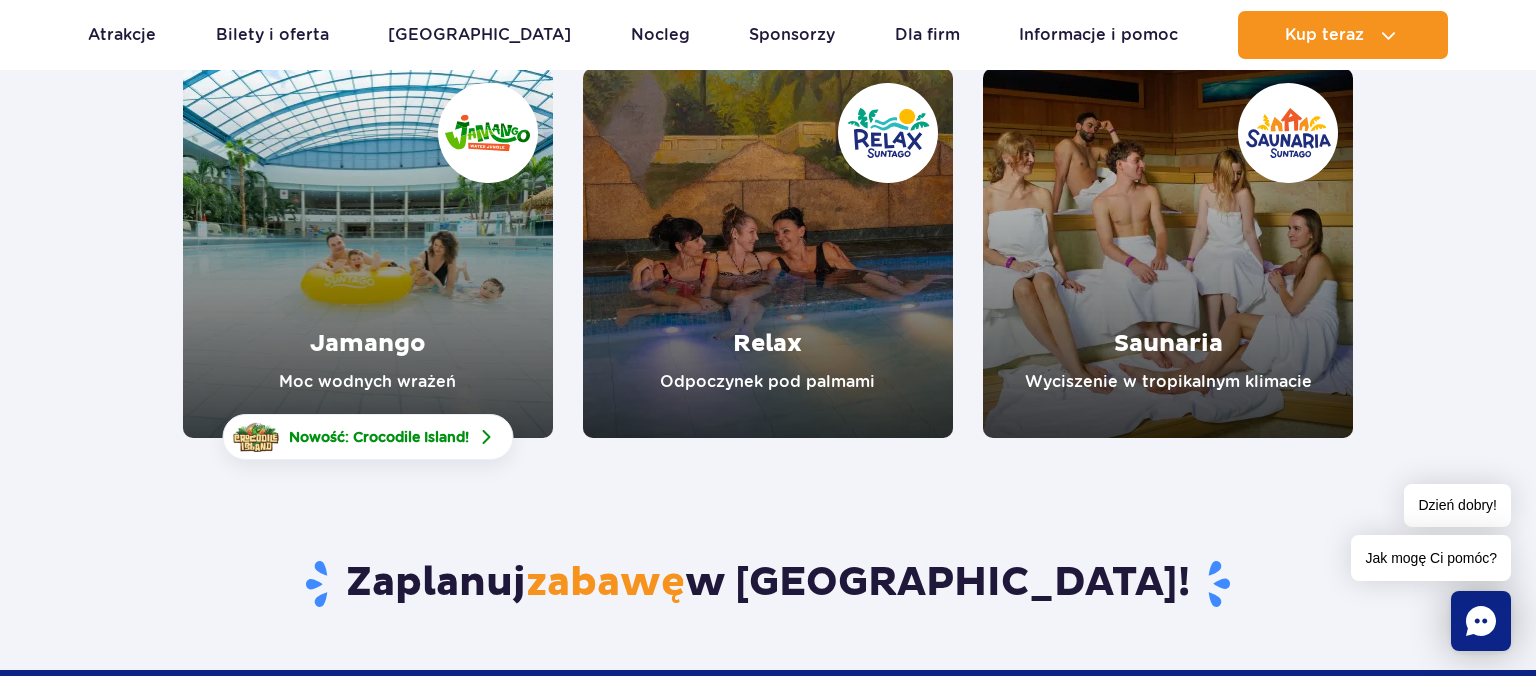 click at bounding box center (368, 253) 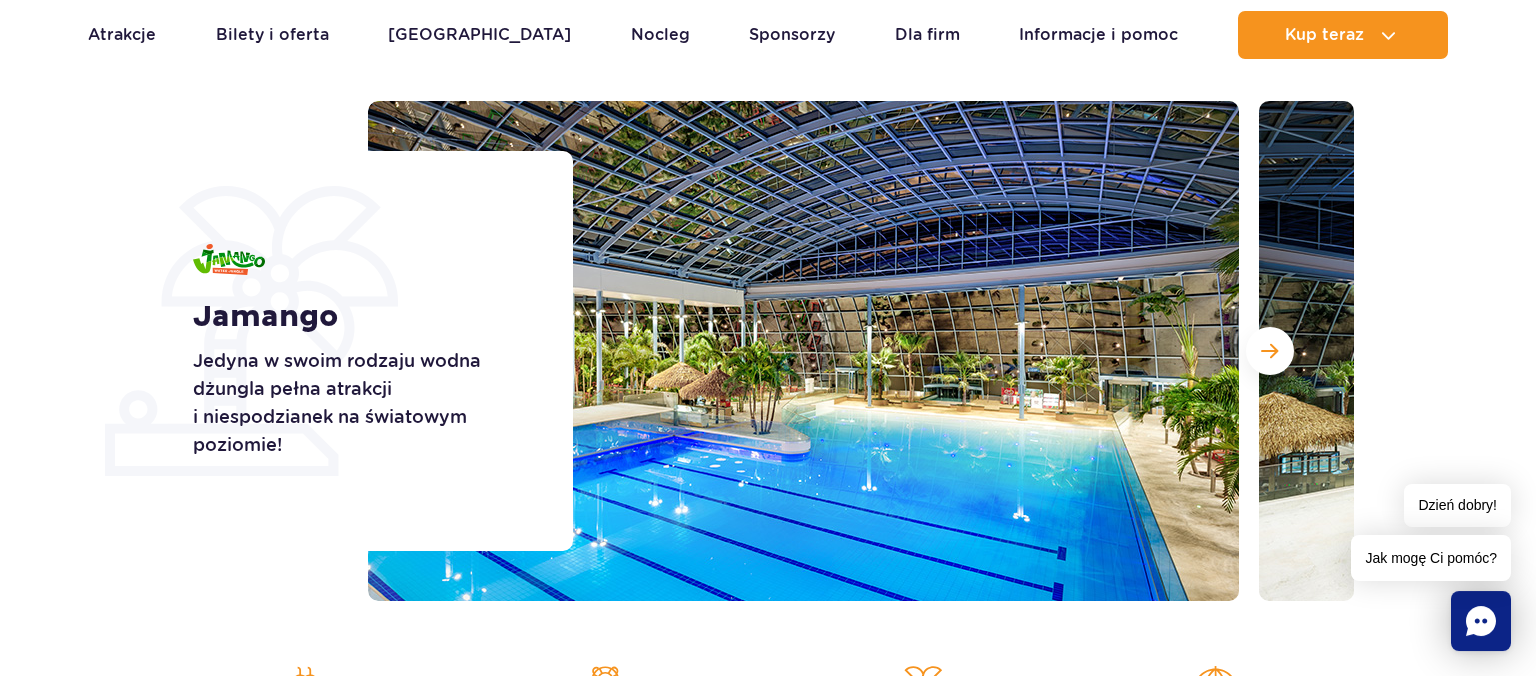 scroll, scrollTop: 316, scrollLeft: 0, axis: vertical 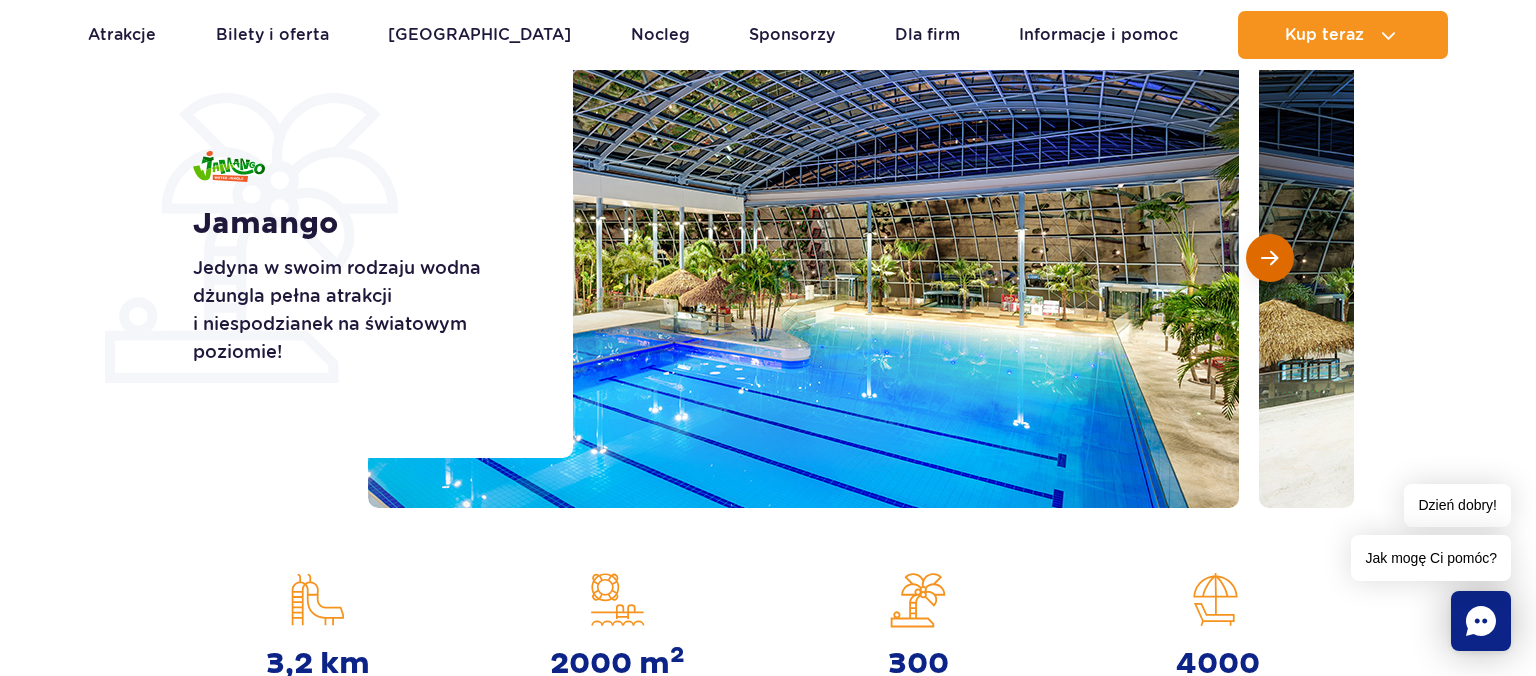 click at bounding box center [1269, 258] 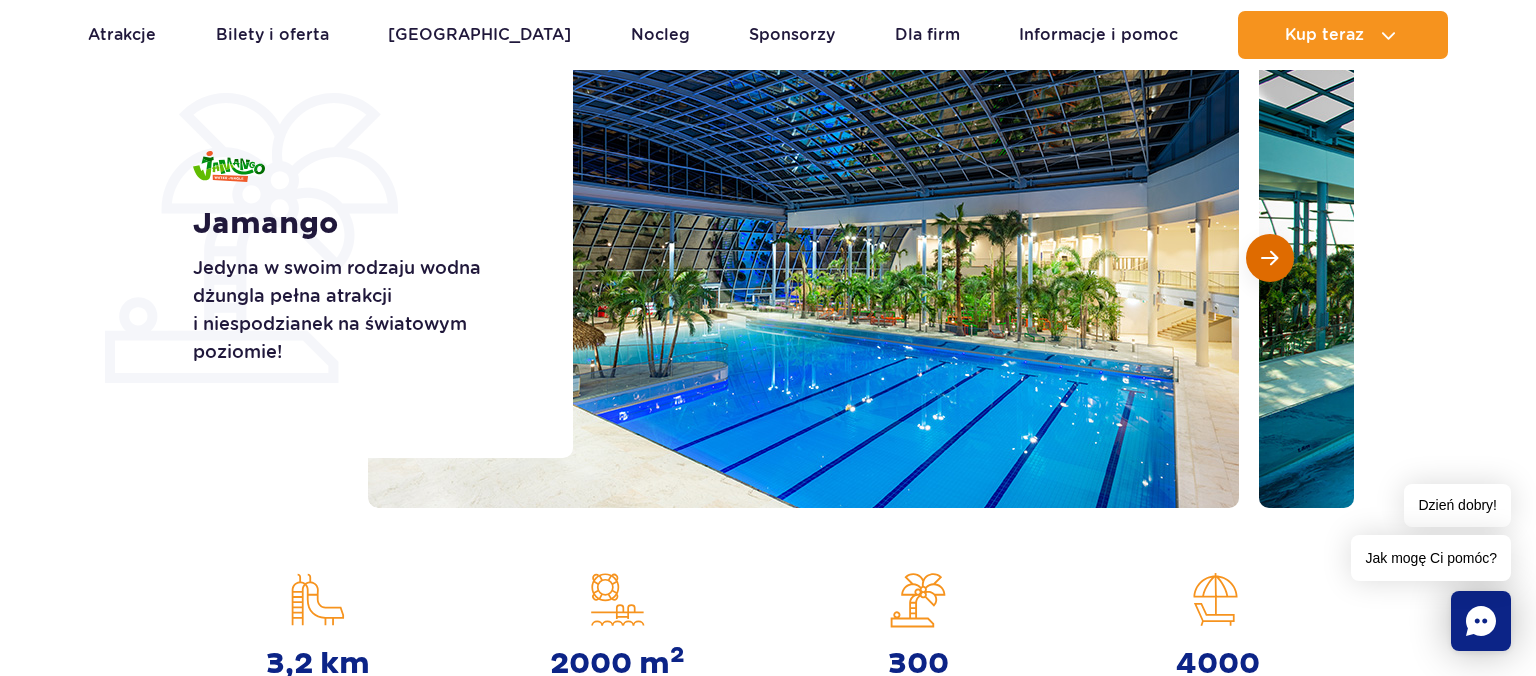 click at bounding box center (1269, 258) 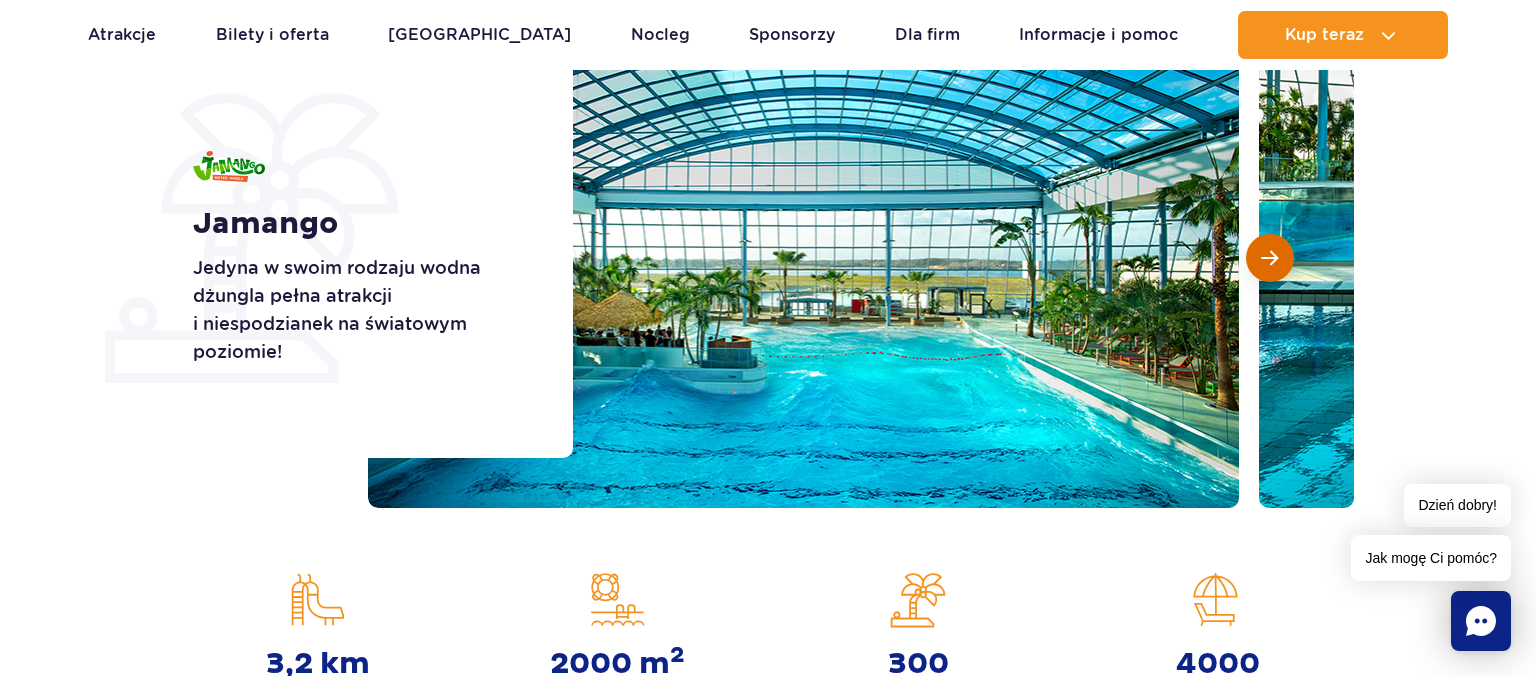 click at bounding box center [1269, 258] 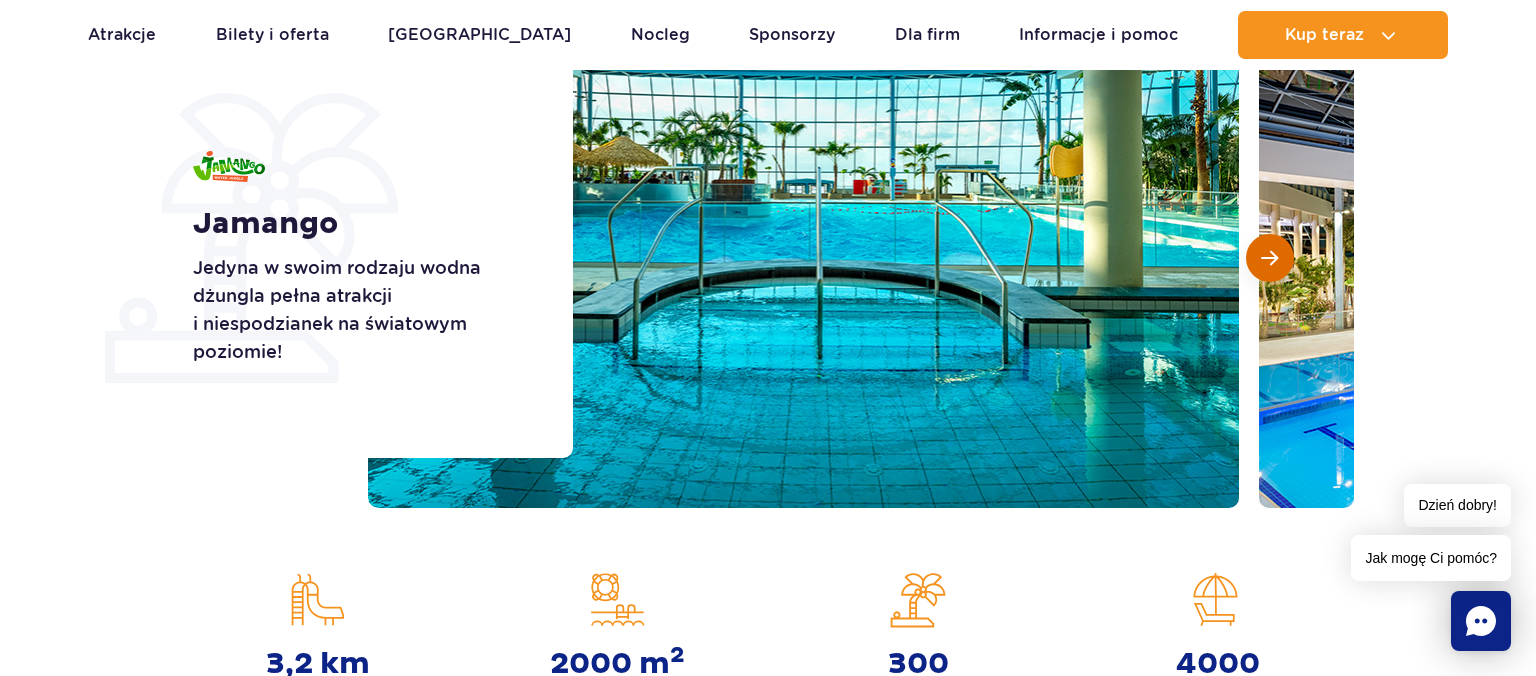 click at bounding box center (1269, 258) 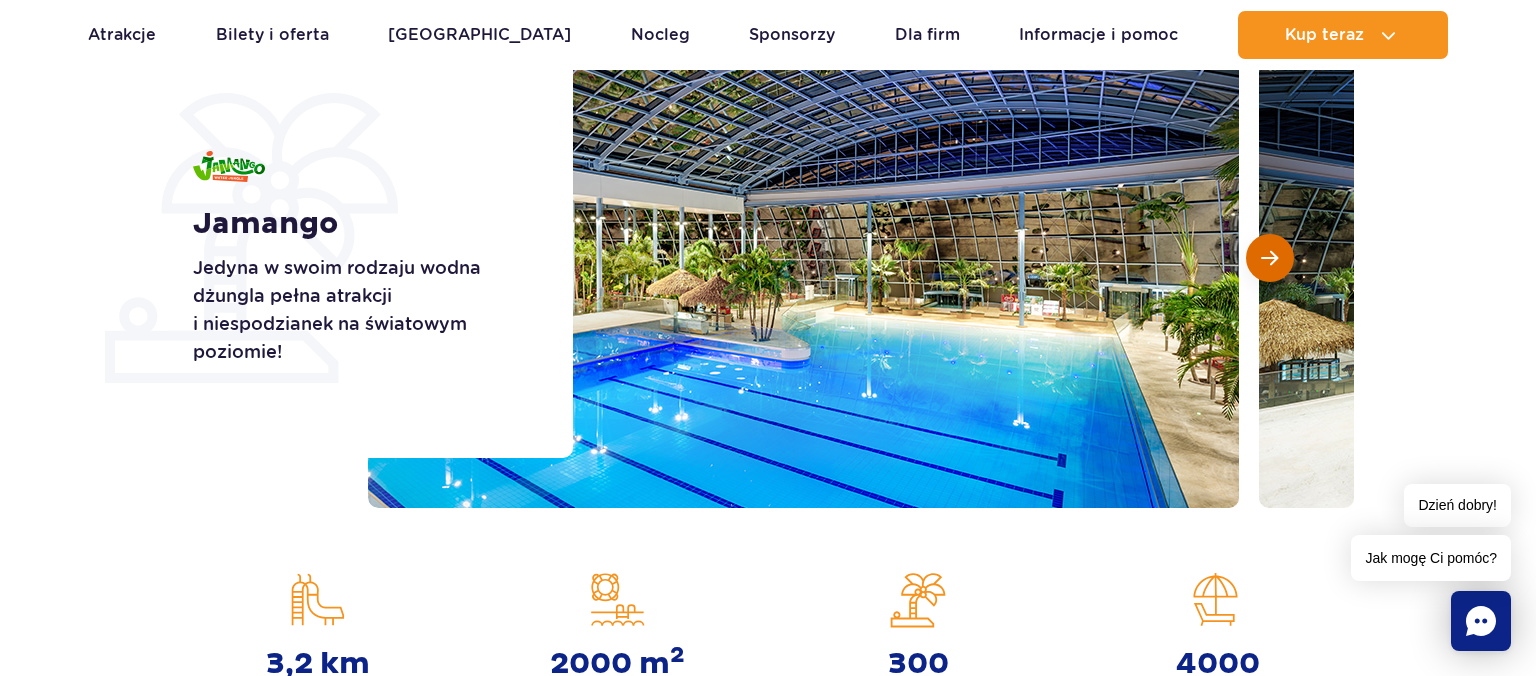 click at bounding box center [1269, 258] 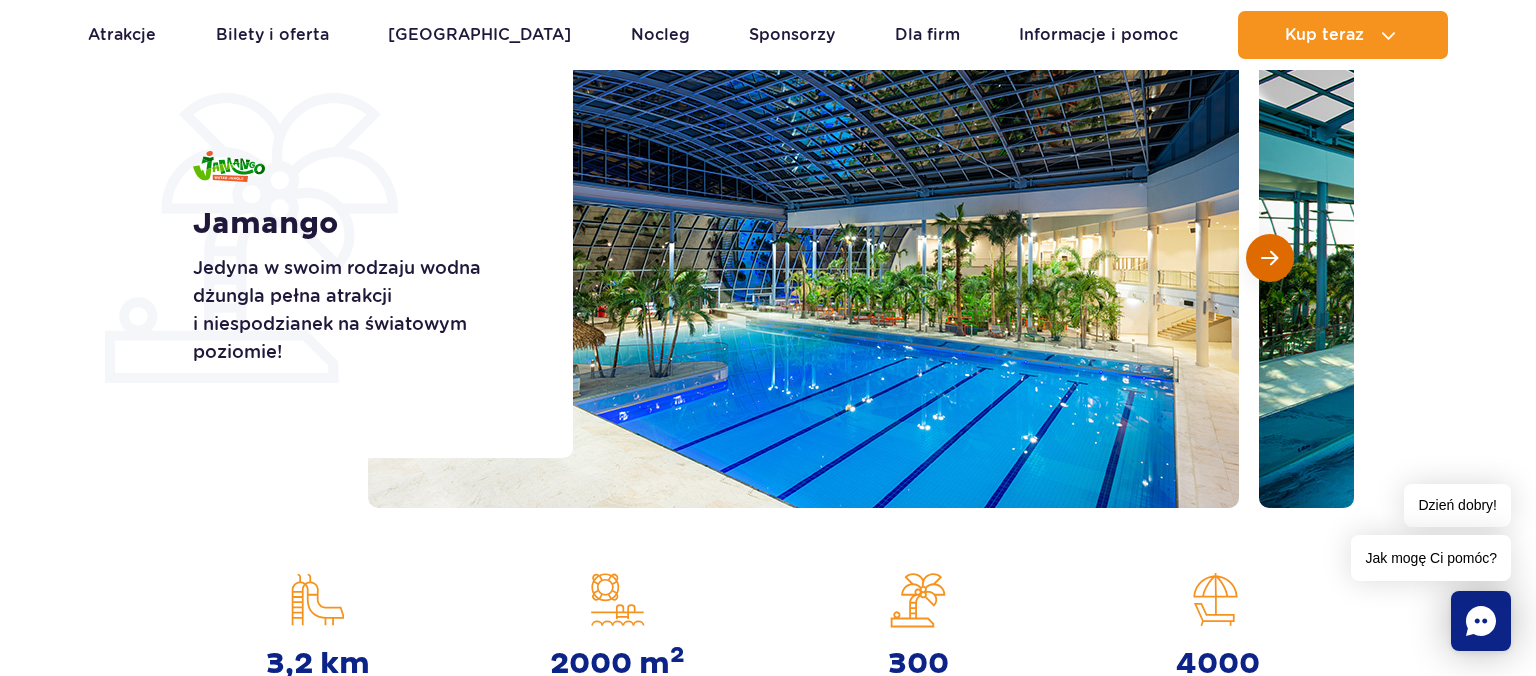 click at bounding box center [1269, 258] 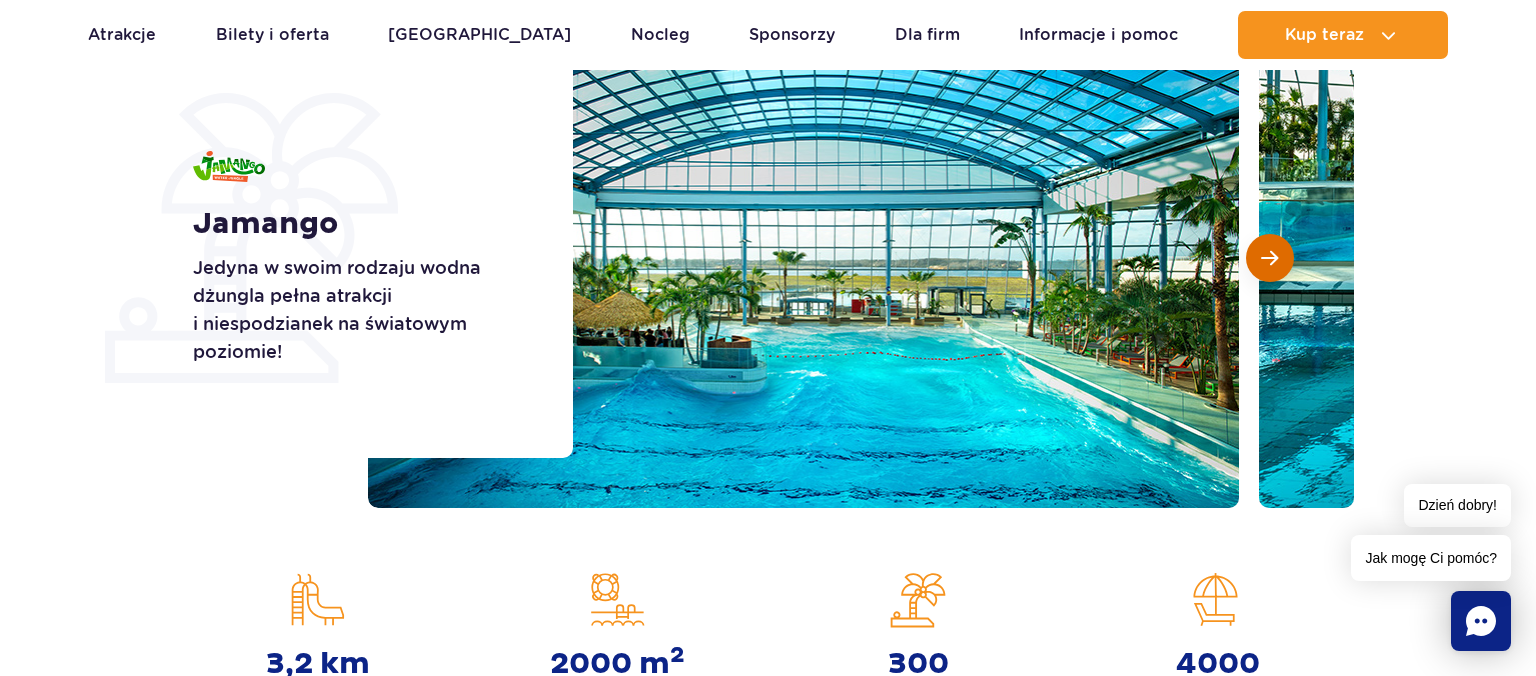 click at bounding box center [1269, 258] 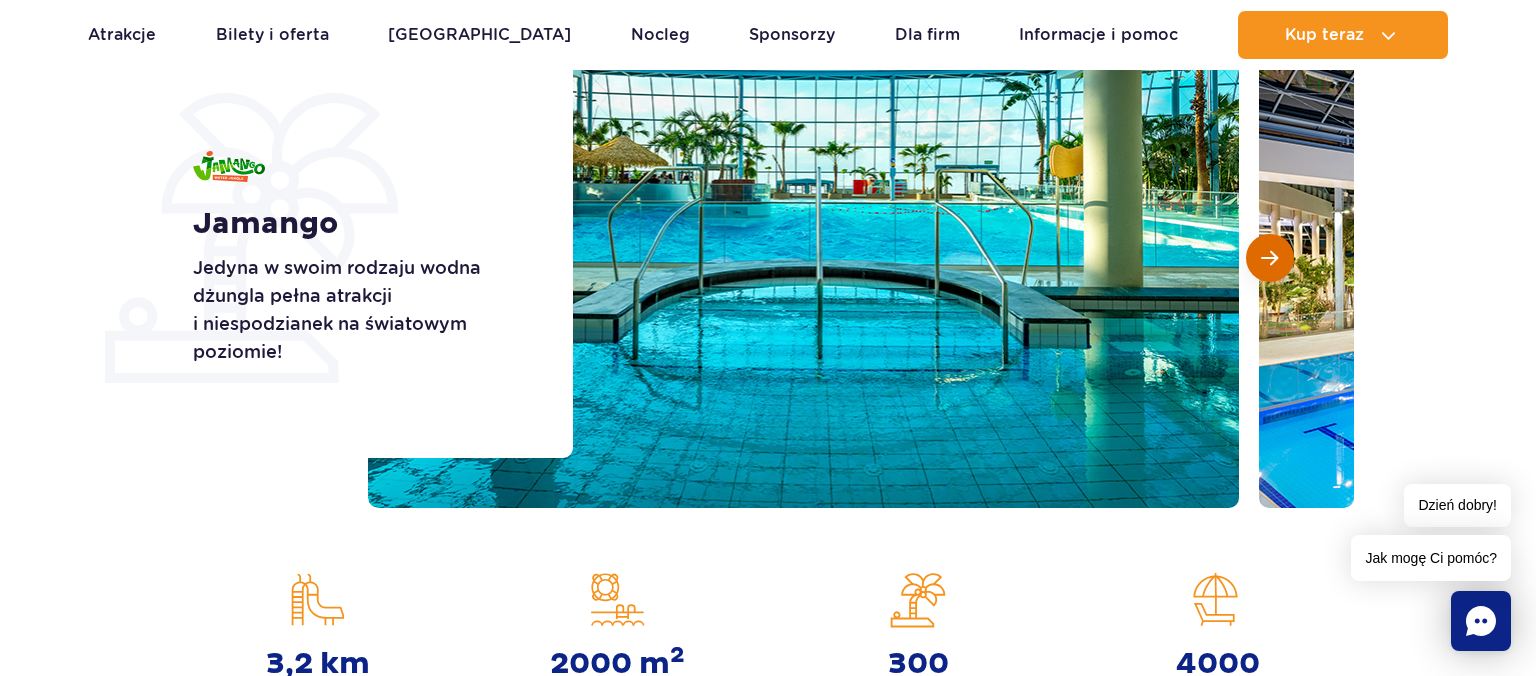 click at bounding box center [1269, 258] 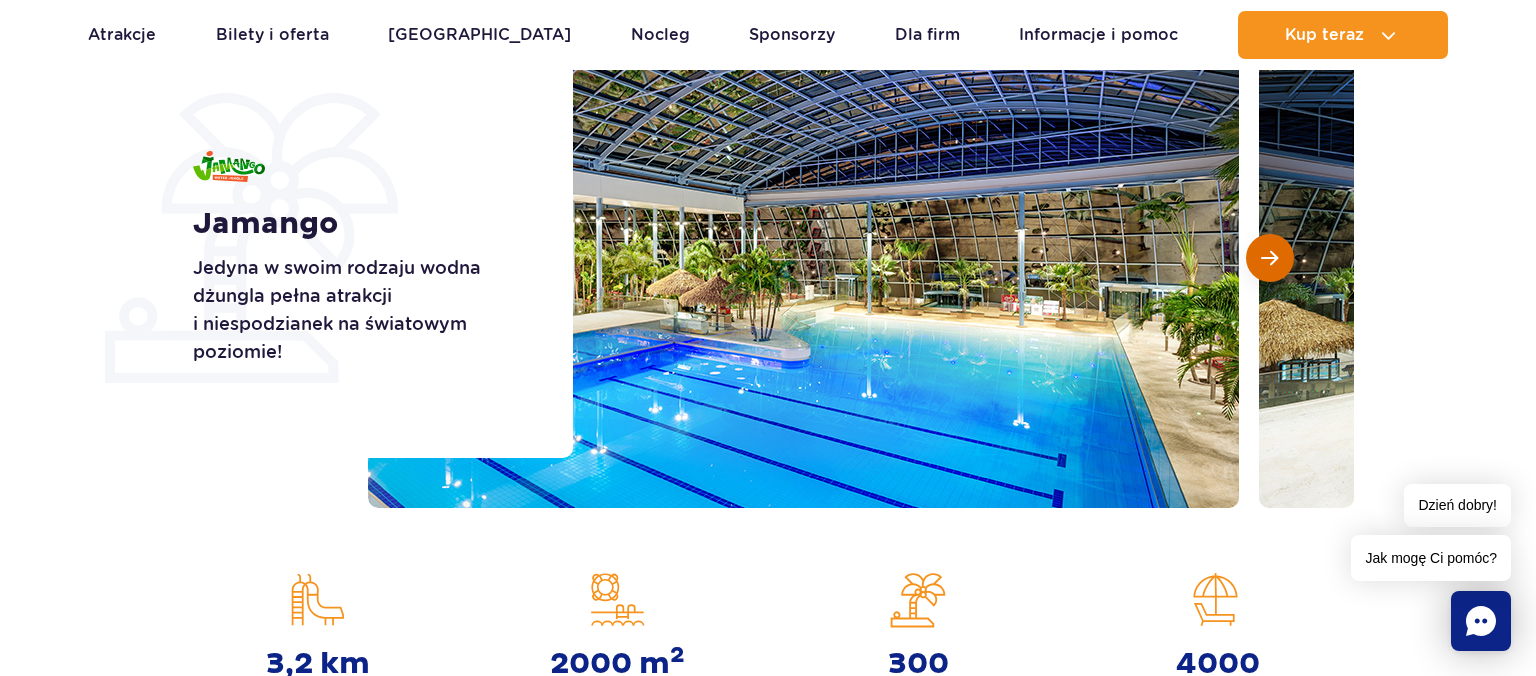click at bounding box center [1269, 258] 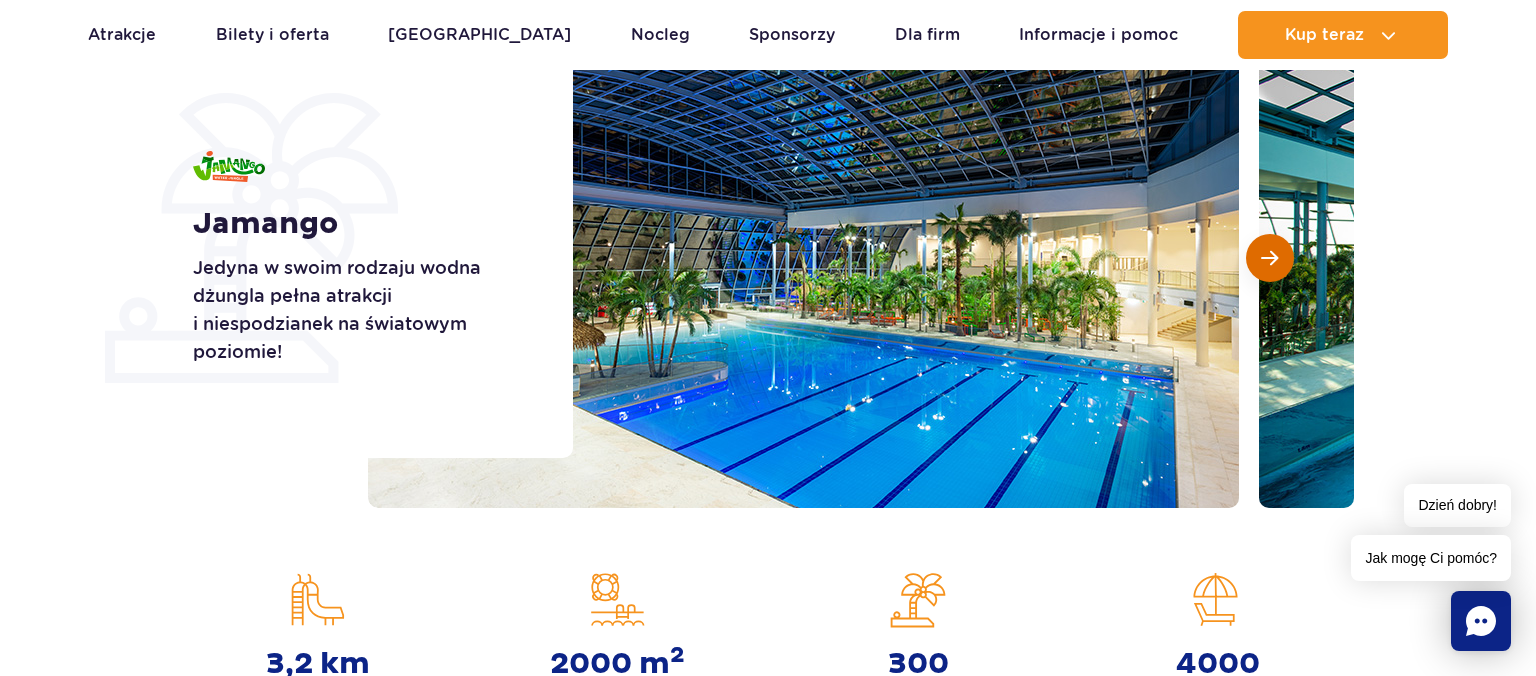 click at bounding box center [1269, 258] 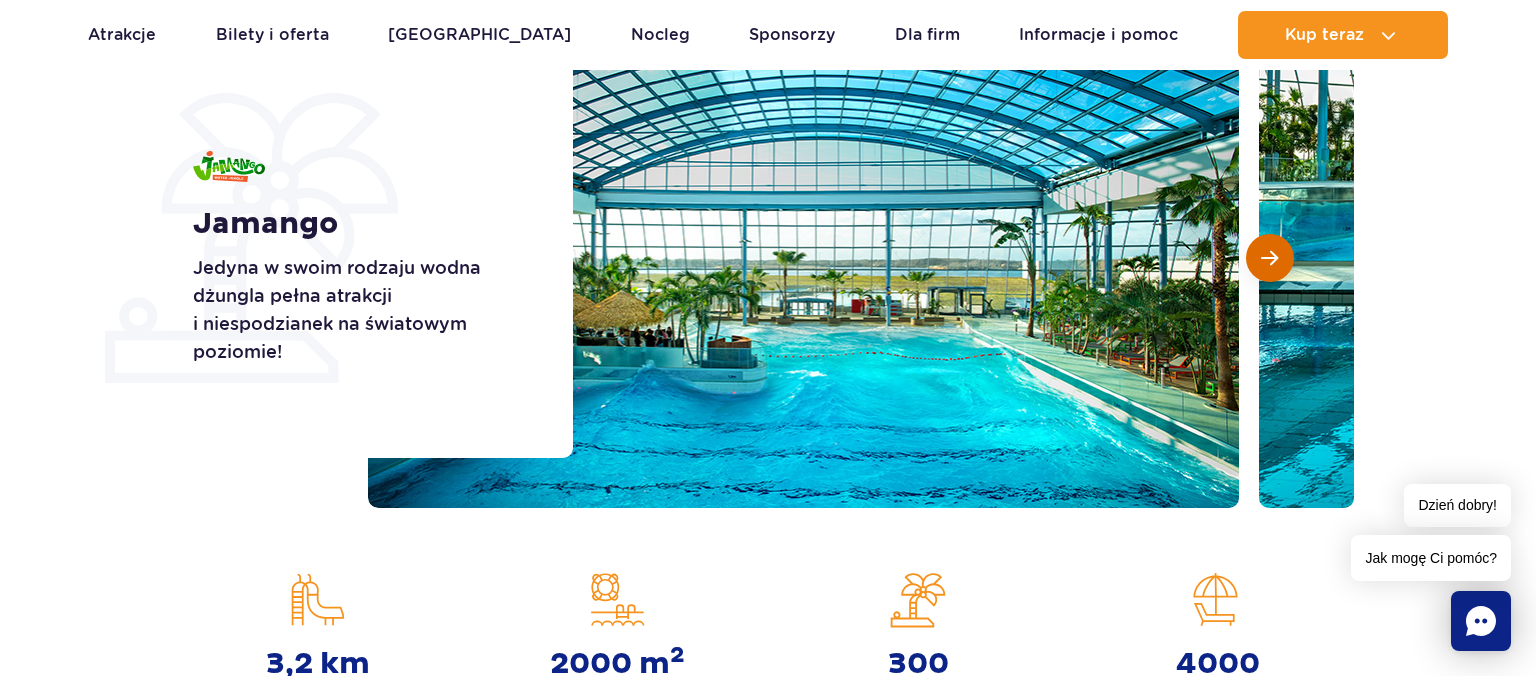 click at bounding box center [1269, 258] 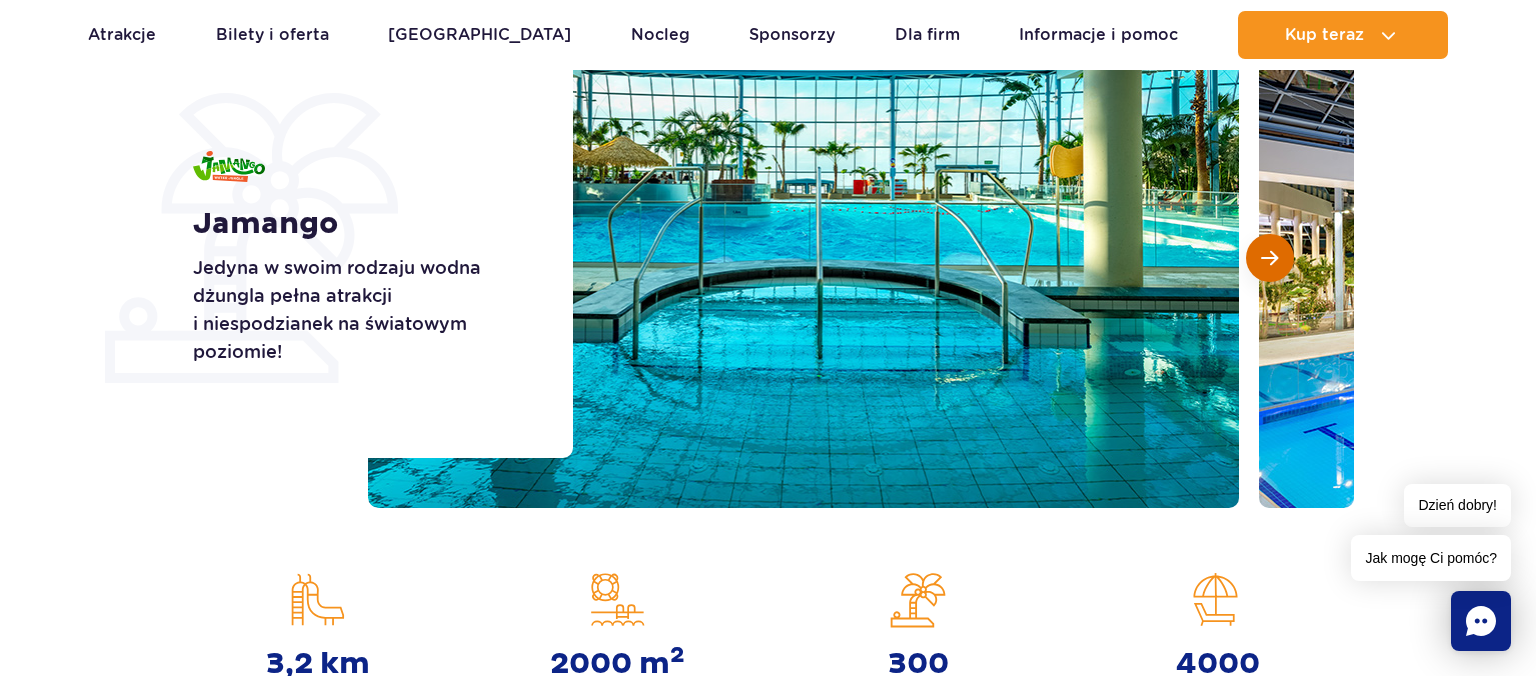 scroll, scrollTop: 0, scrollLeft: 0, axis: both 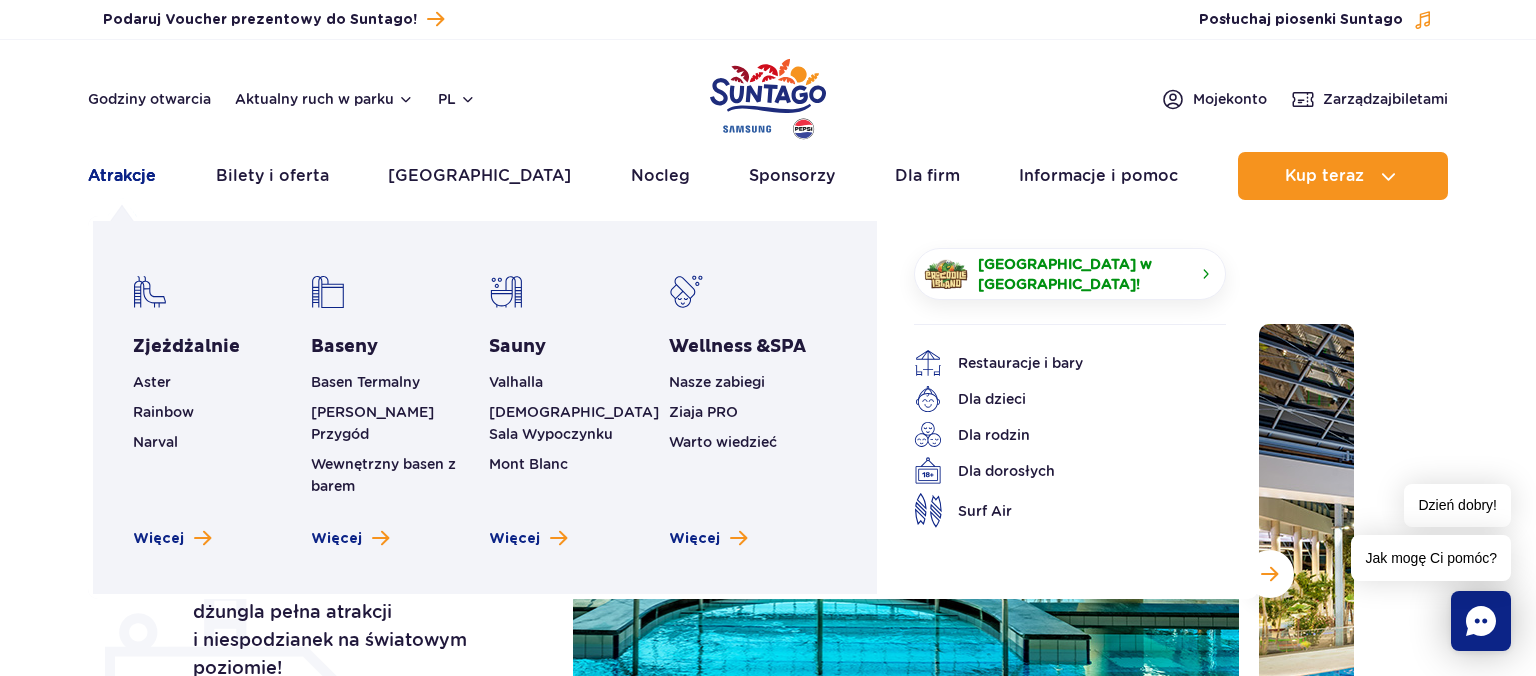 click on "Atrakcje" at bounding box center (122, 176) 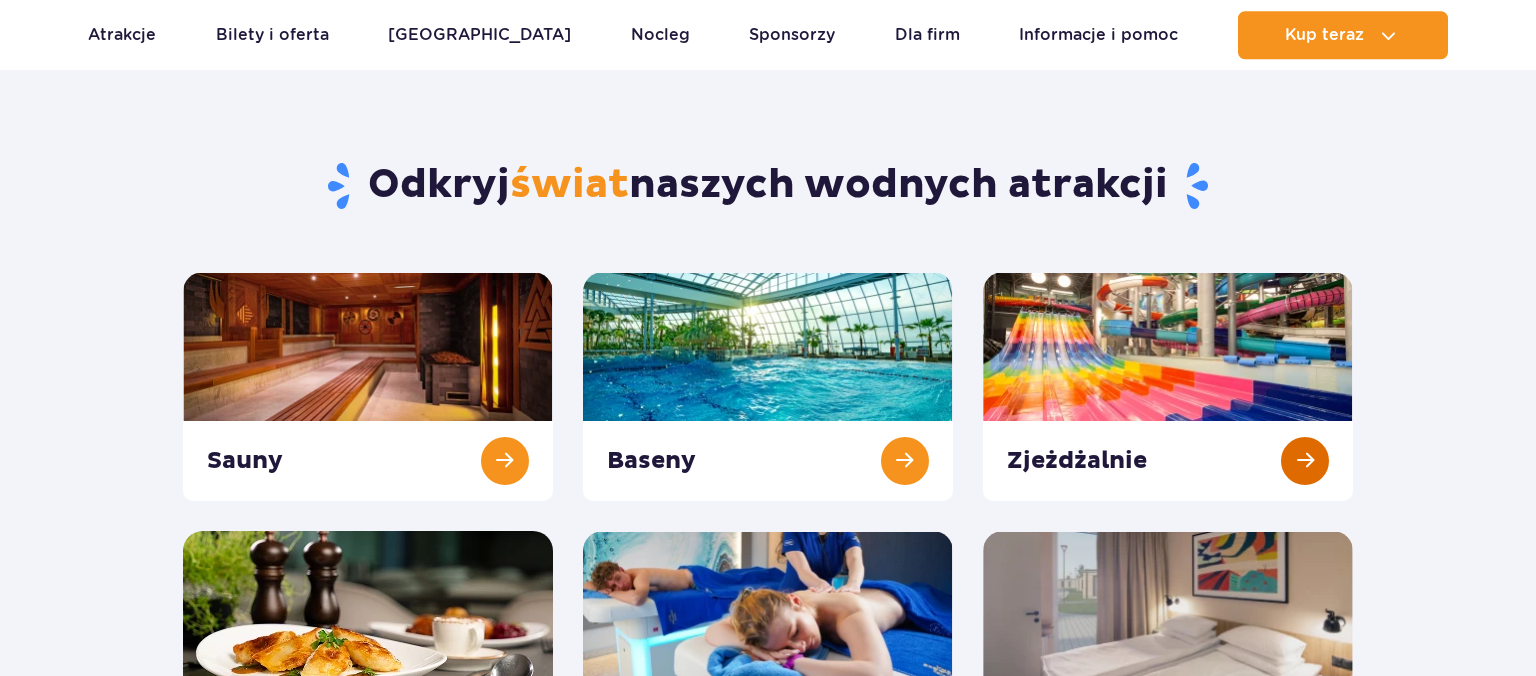 scroll, scrollTop: 211, scrollLeft: 0, axis: vertical 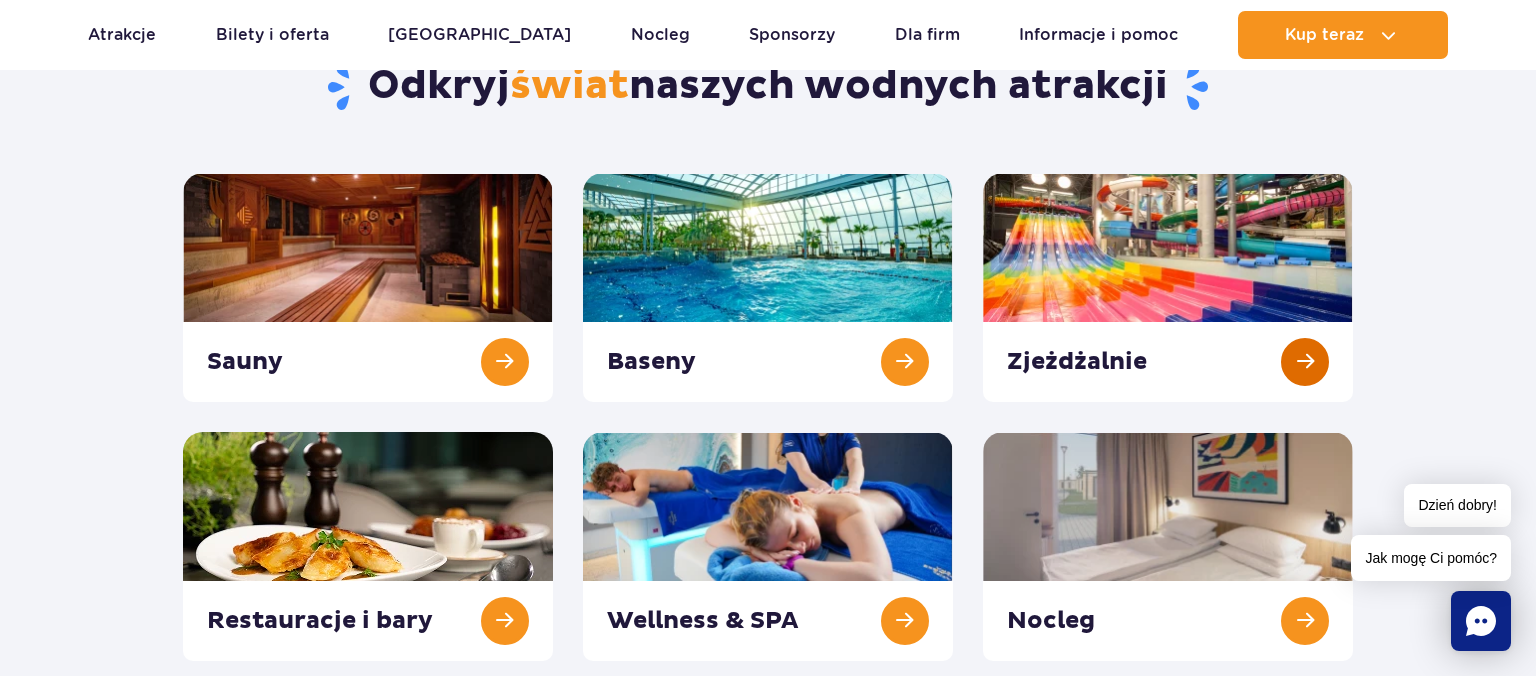 click at bounding box center [1168, 287] 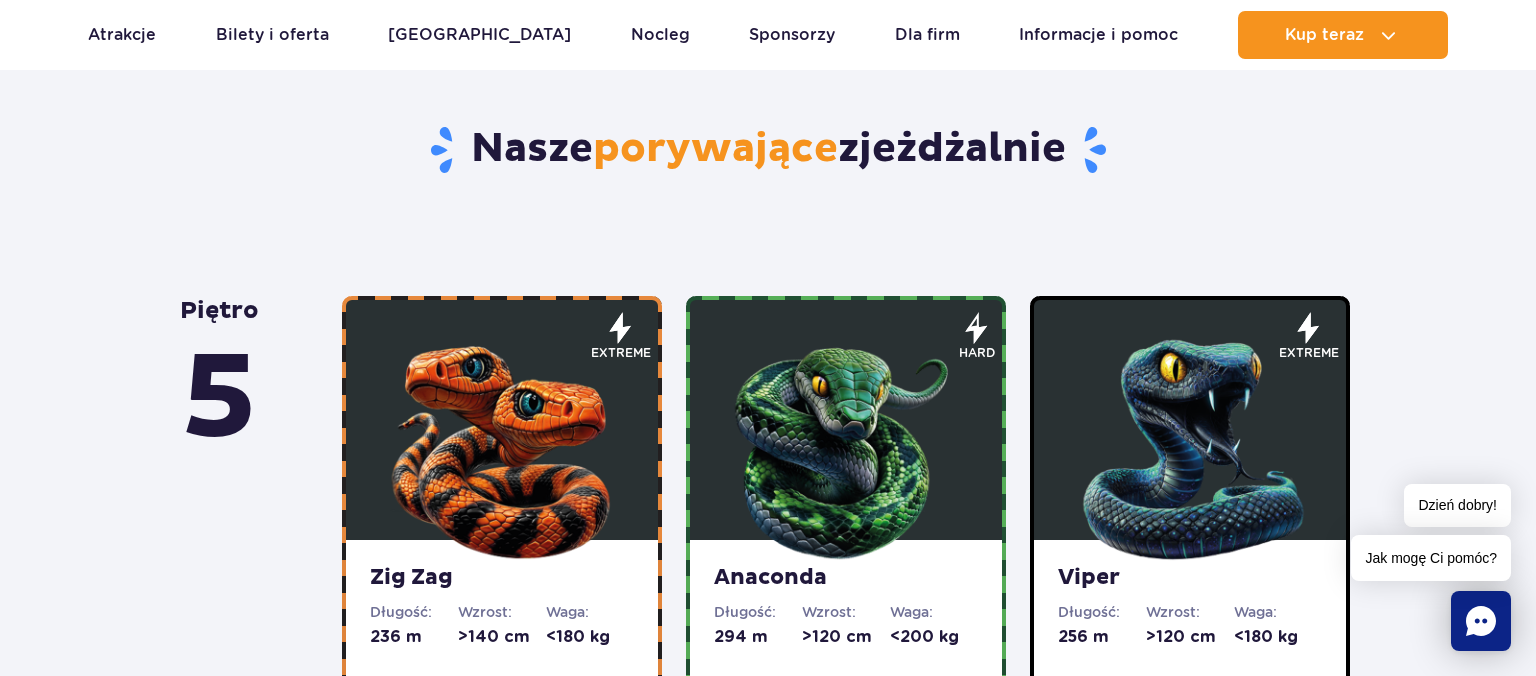 scroll, scrollTop: 211, scrollLeft: 0, axis: vertical 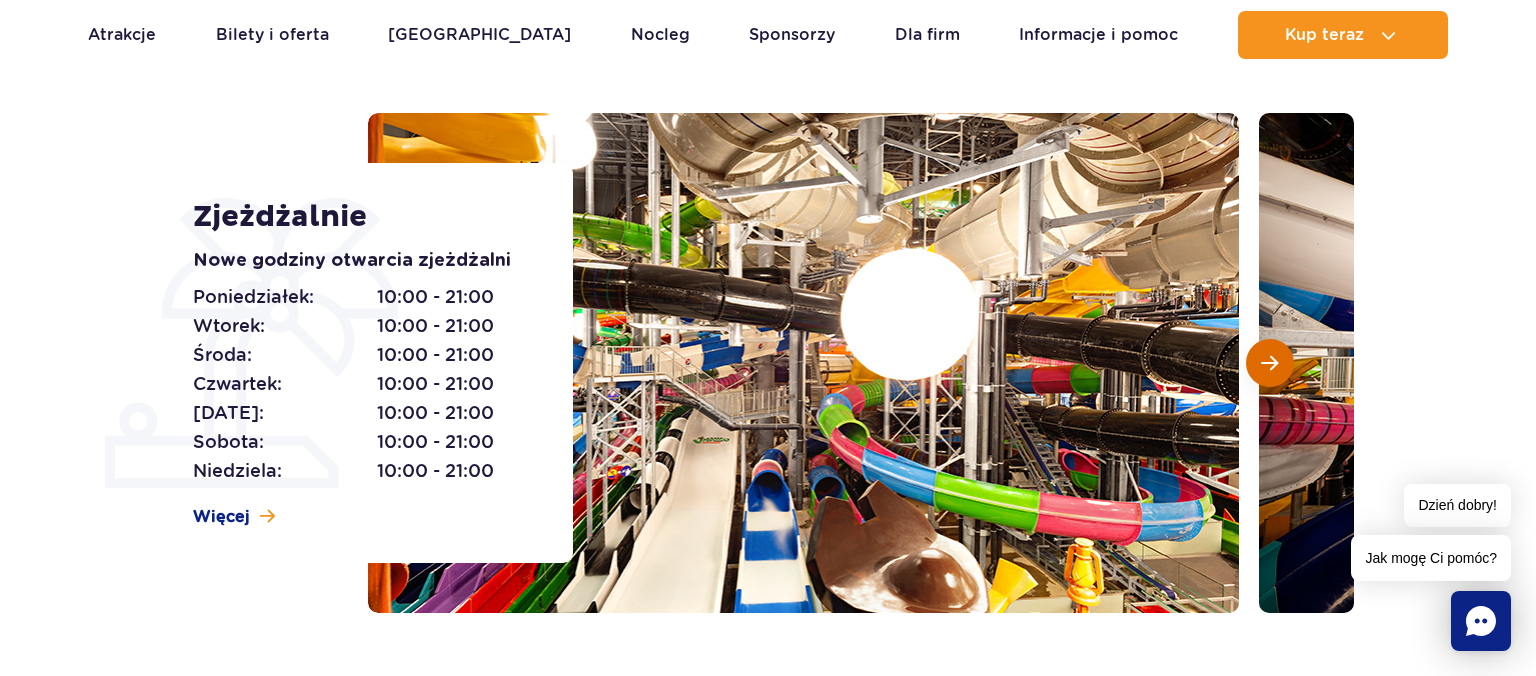 click at bounding box center [1269, 363] 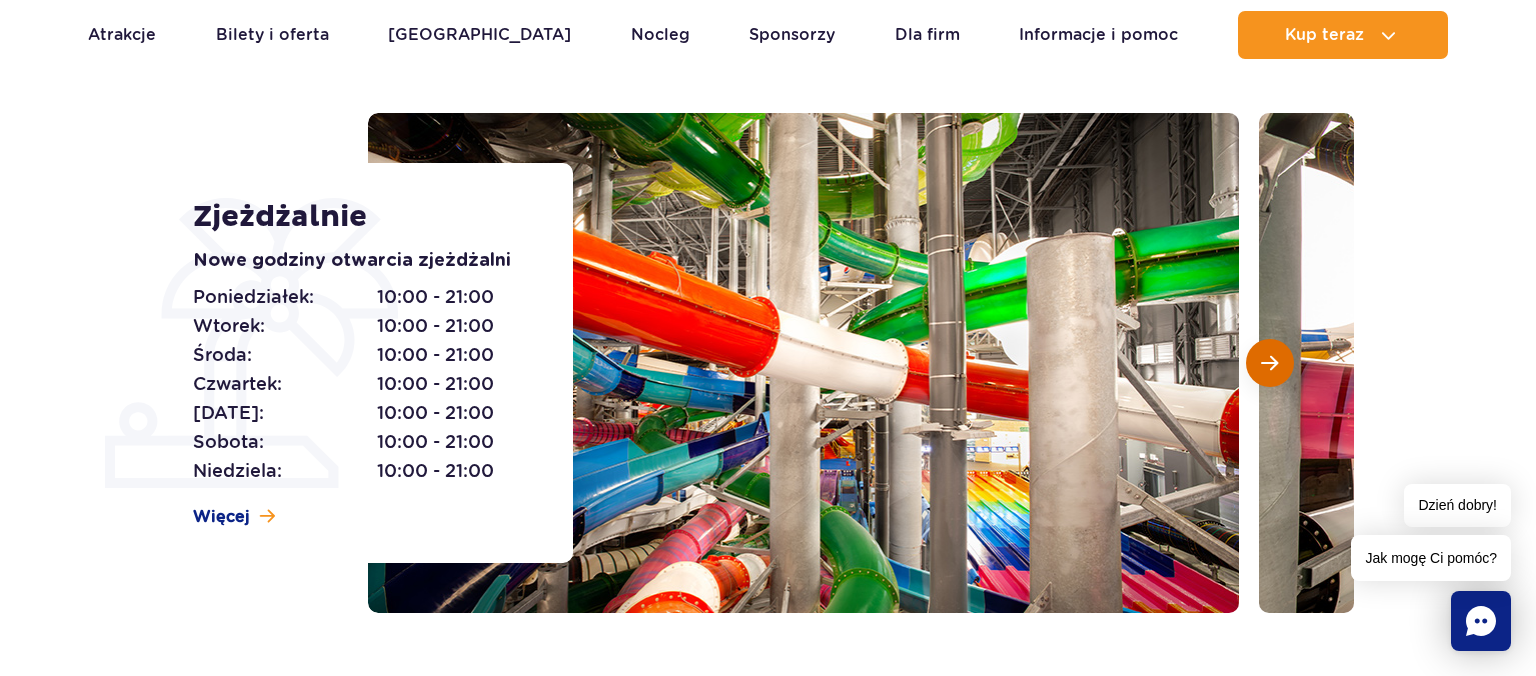 click at bounding box center [1269, 363] 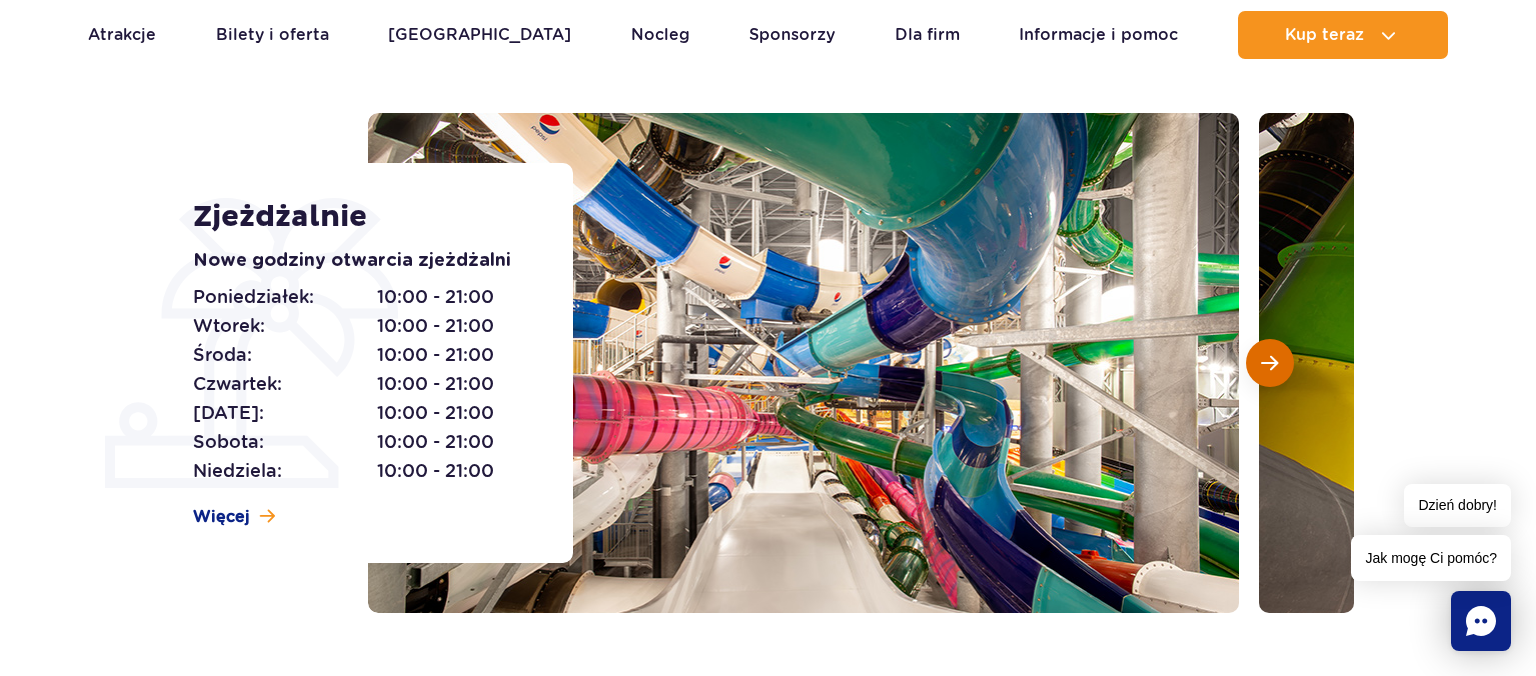 click at bounding box center [1269, 363] 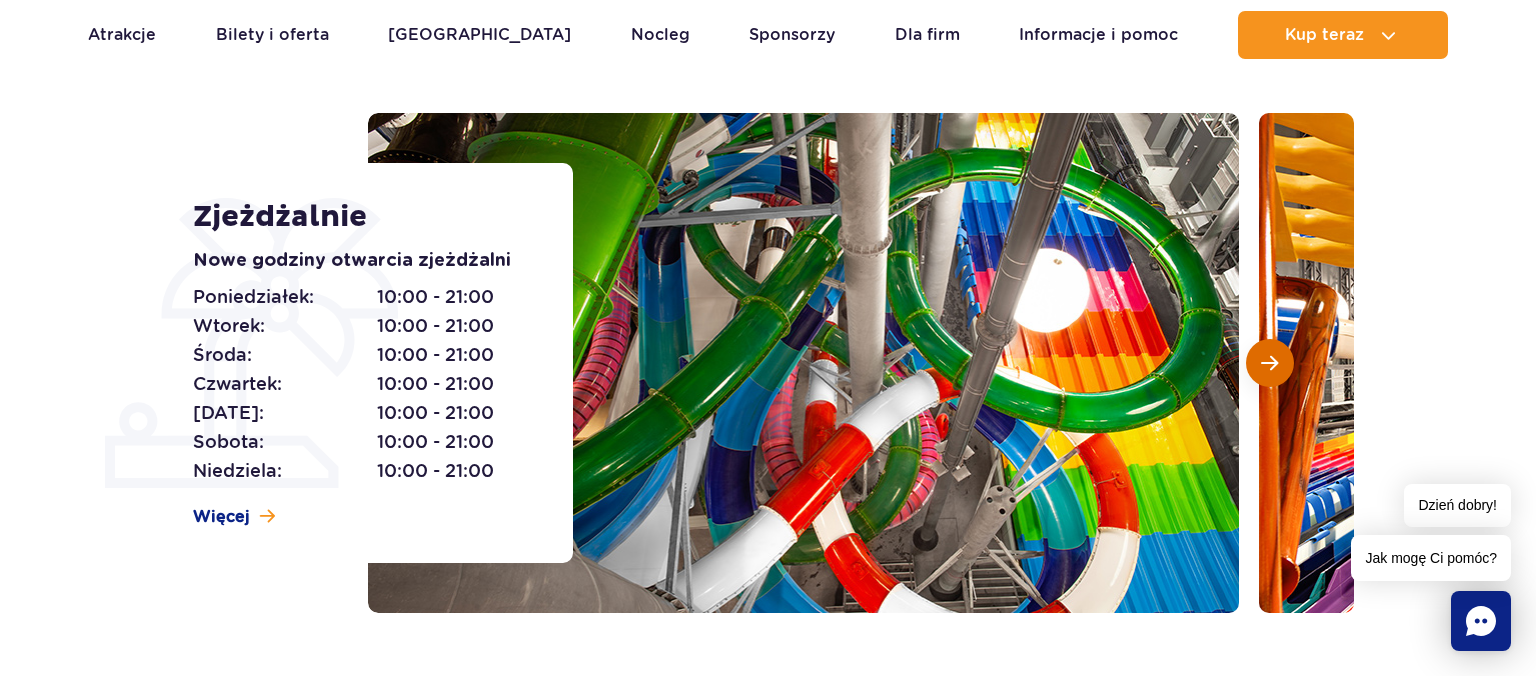 click at bounding box center [1269, 363] 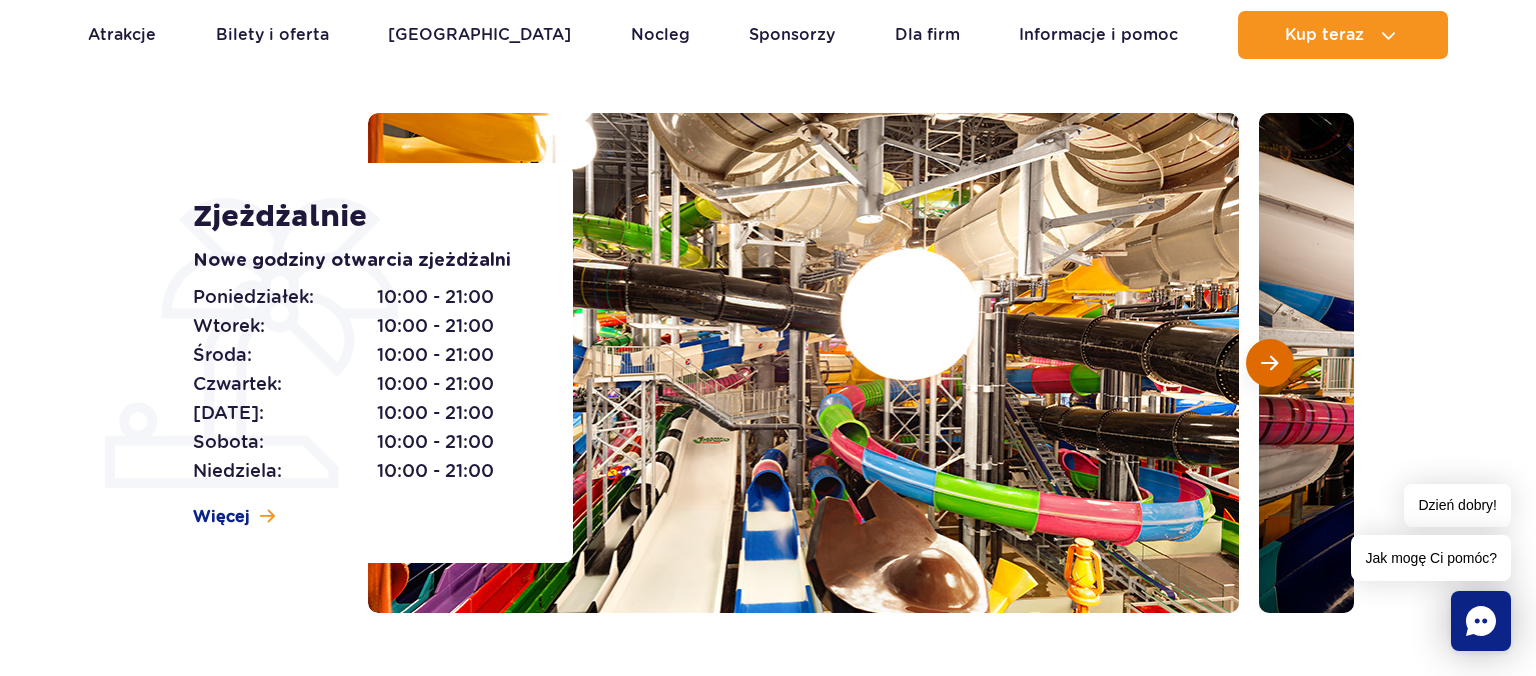 click at bounding box center (1269, 363) 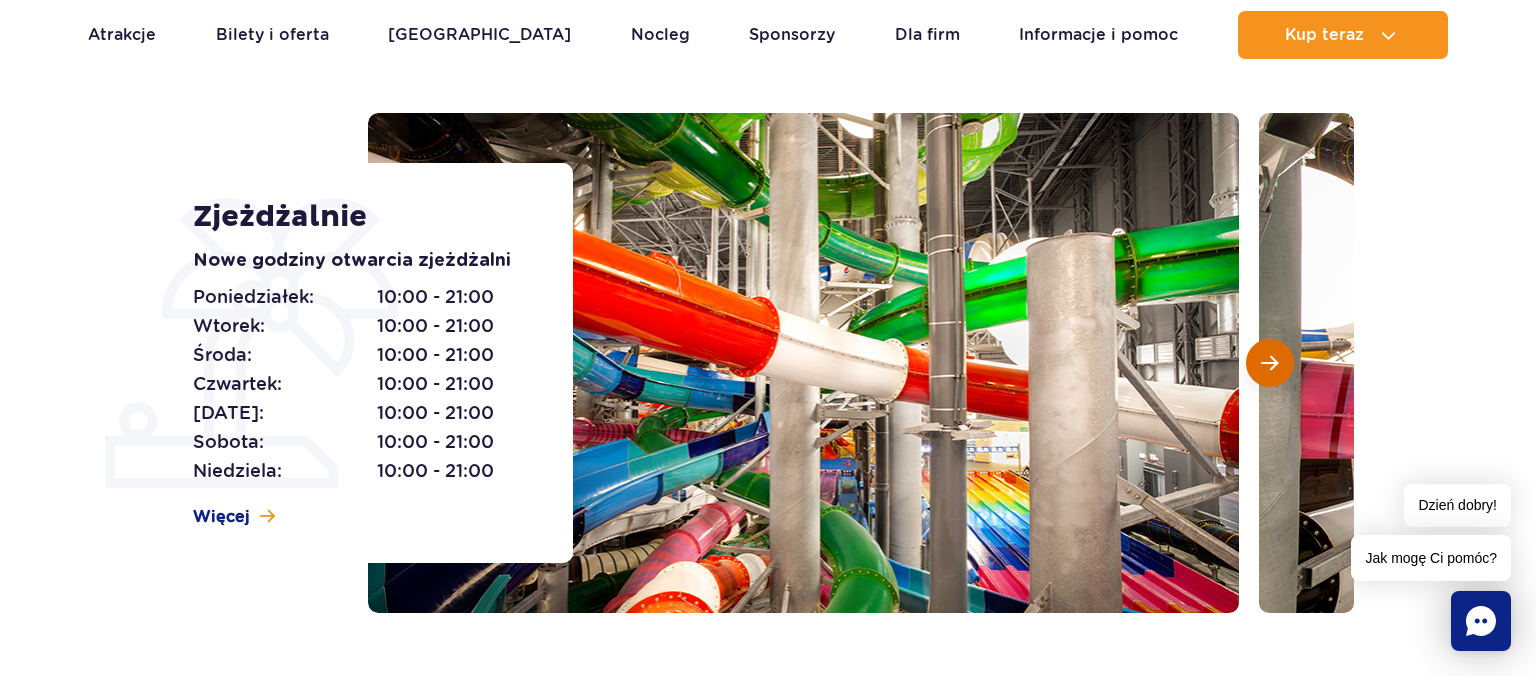 click at bounding box center [1269, 363] 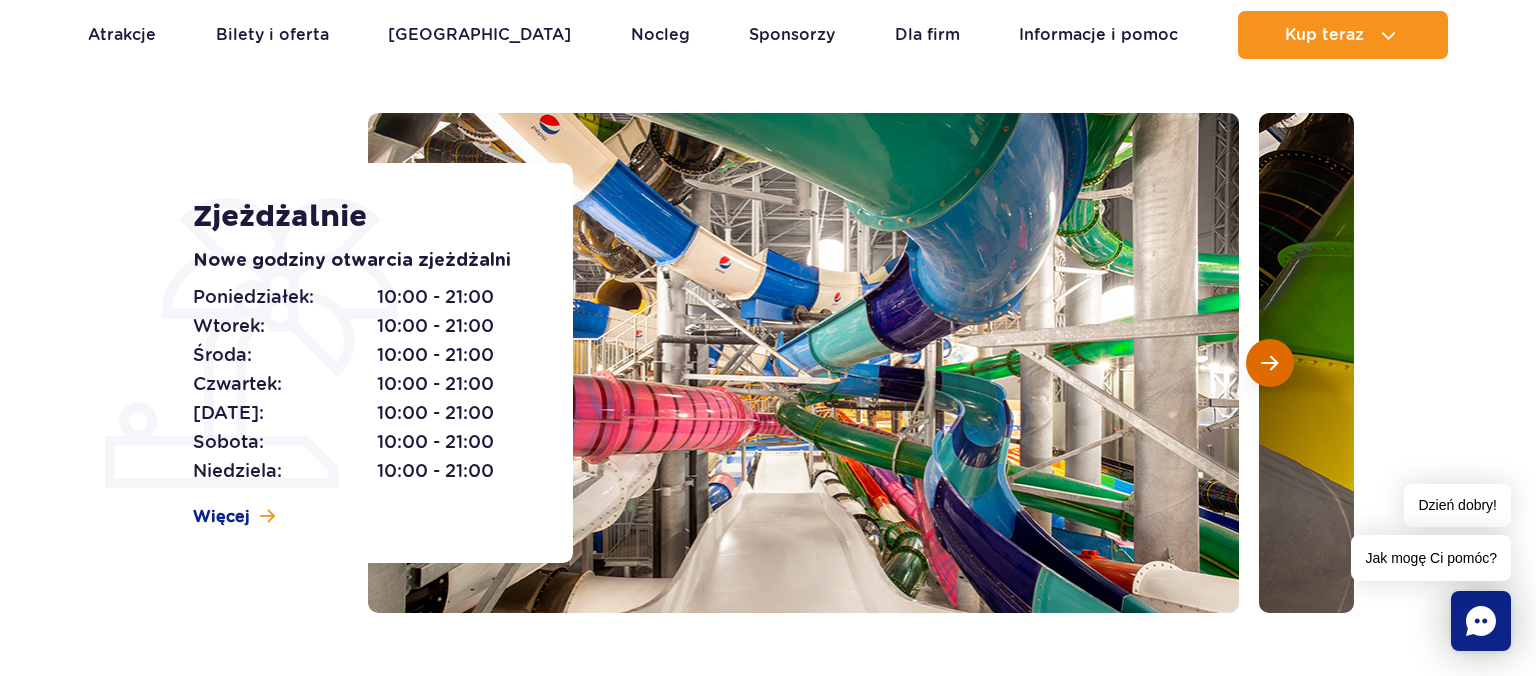 click at bounding box center [1269, 363] 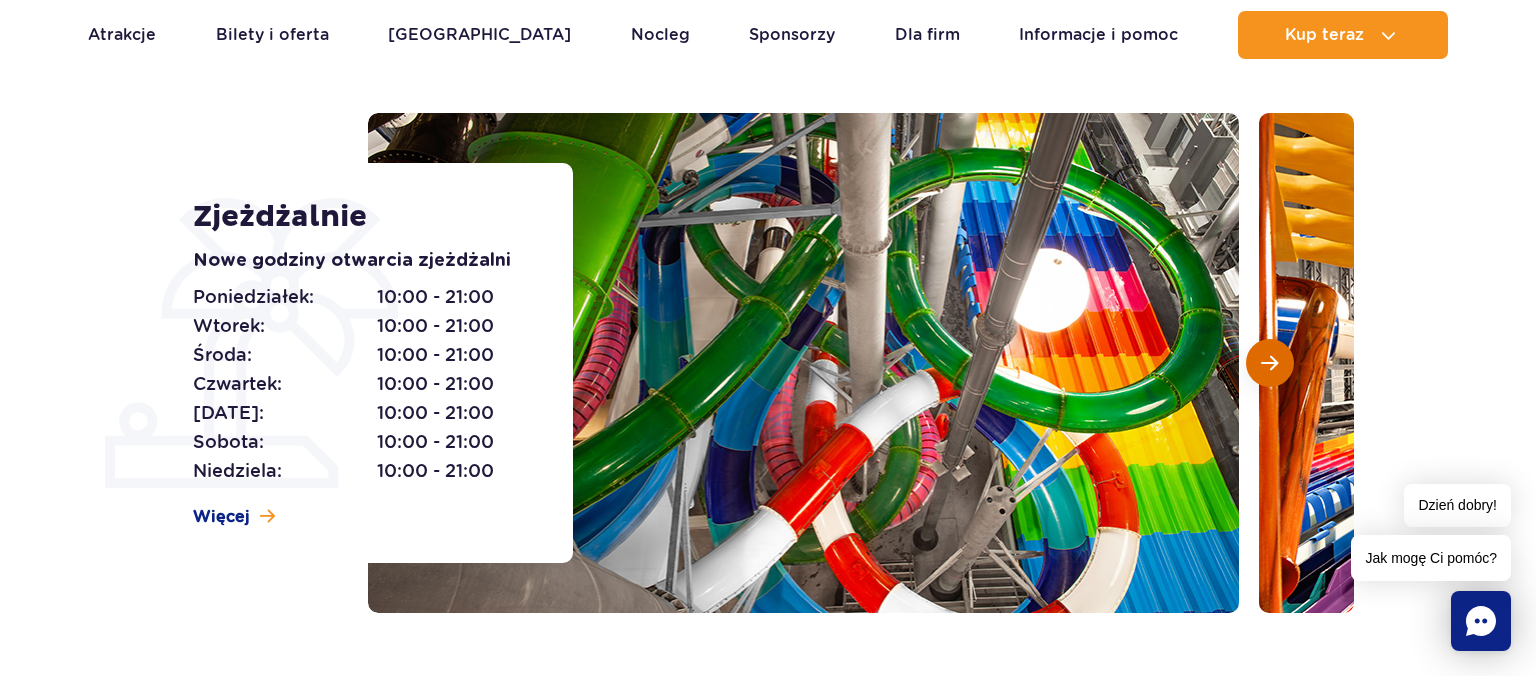 click at bounding box center (1269, 363) 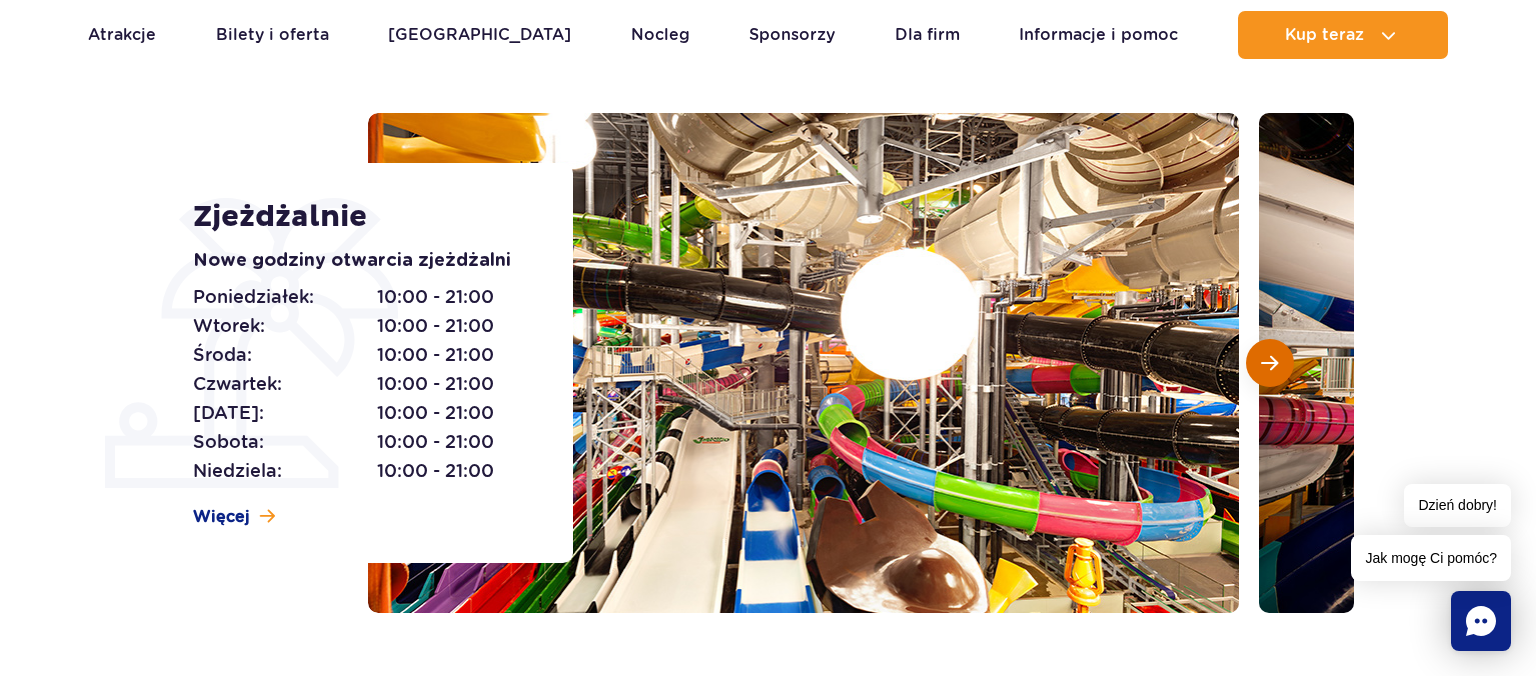 click at bounding box center (1269, 363) 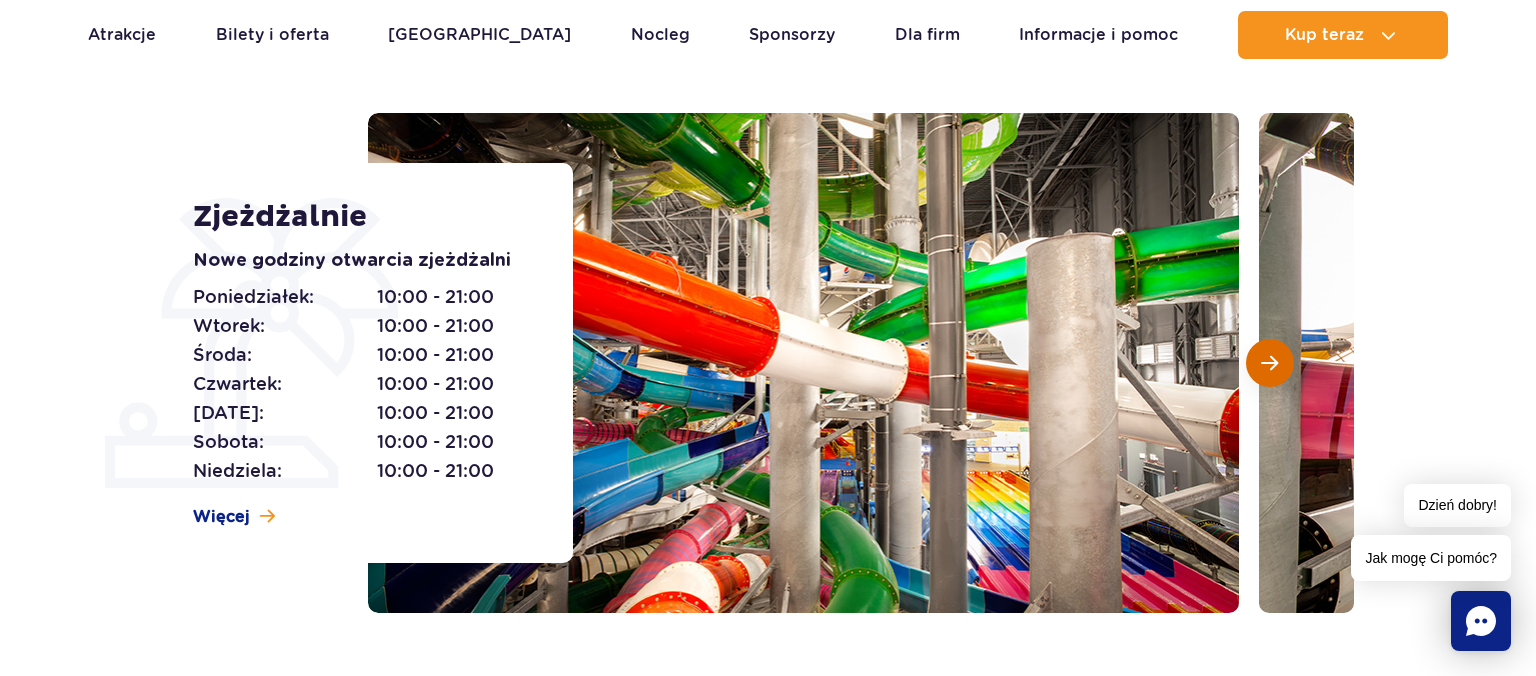 click at bounding box center [1269, 363] 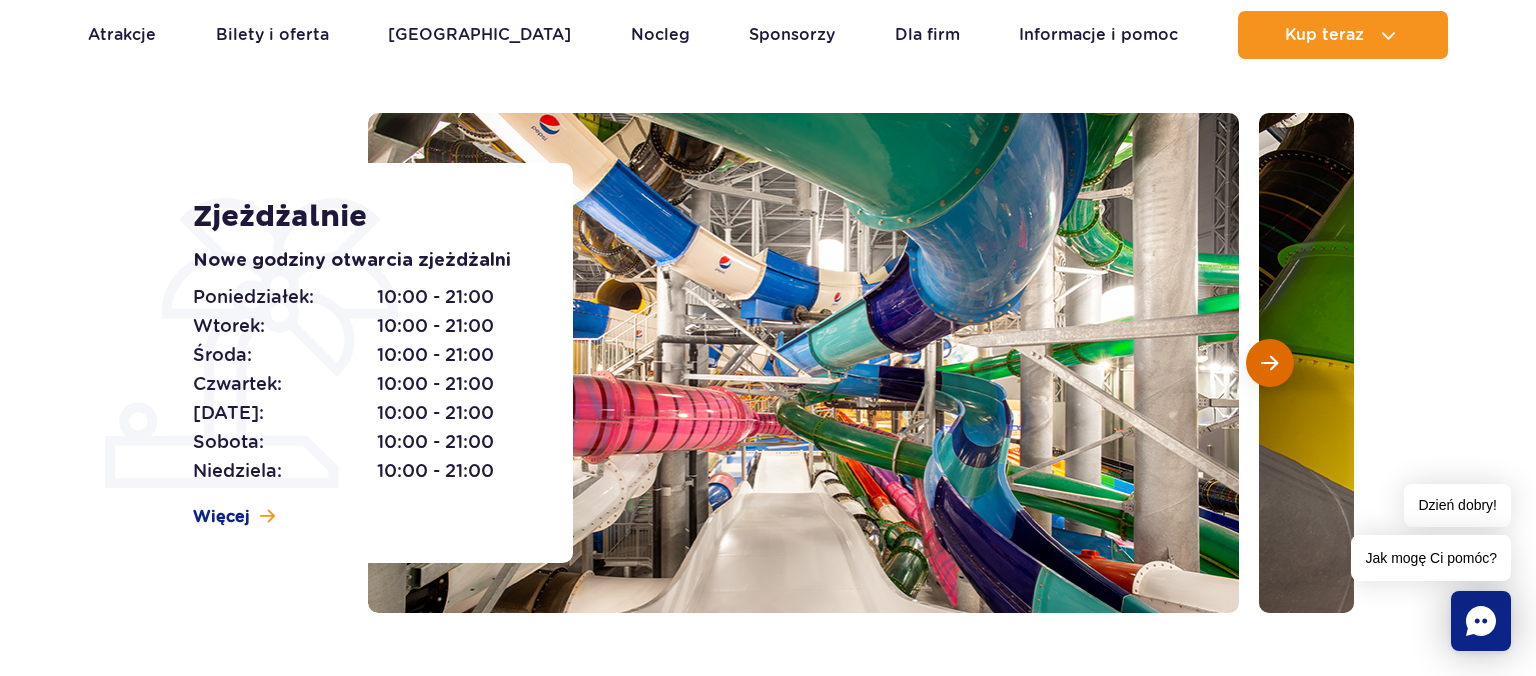 click at bounding box center [1269, 363] 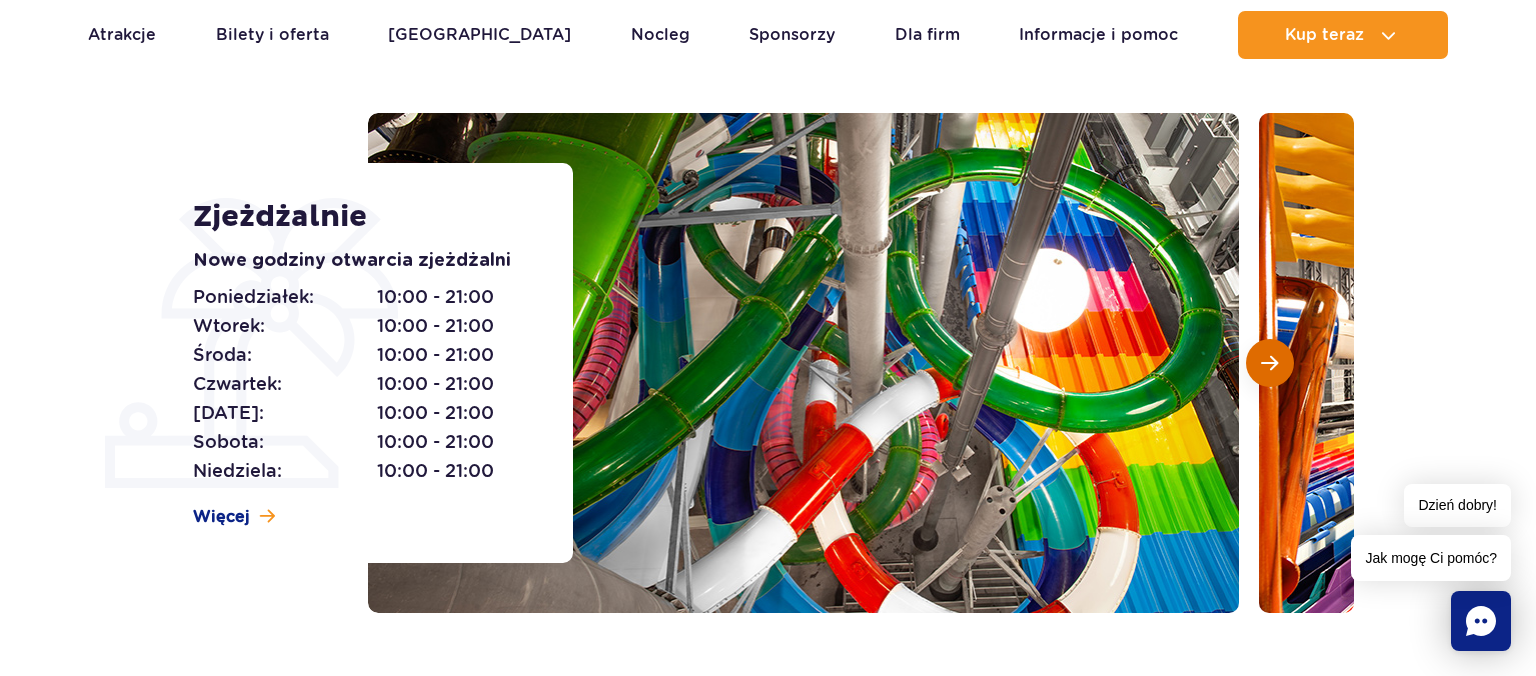 click at bounding box center (1269, 363) 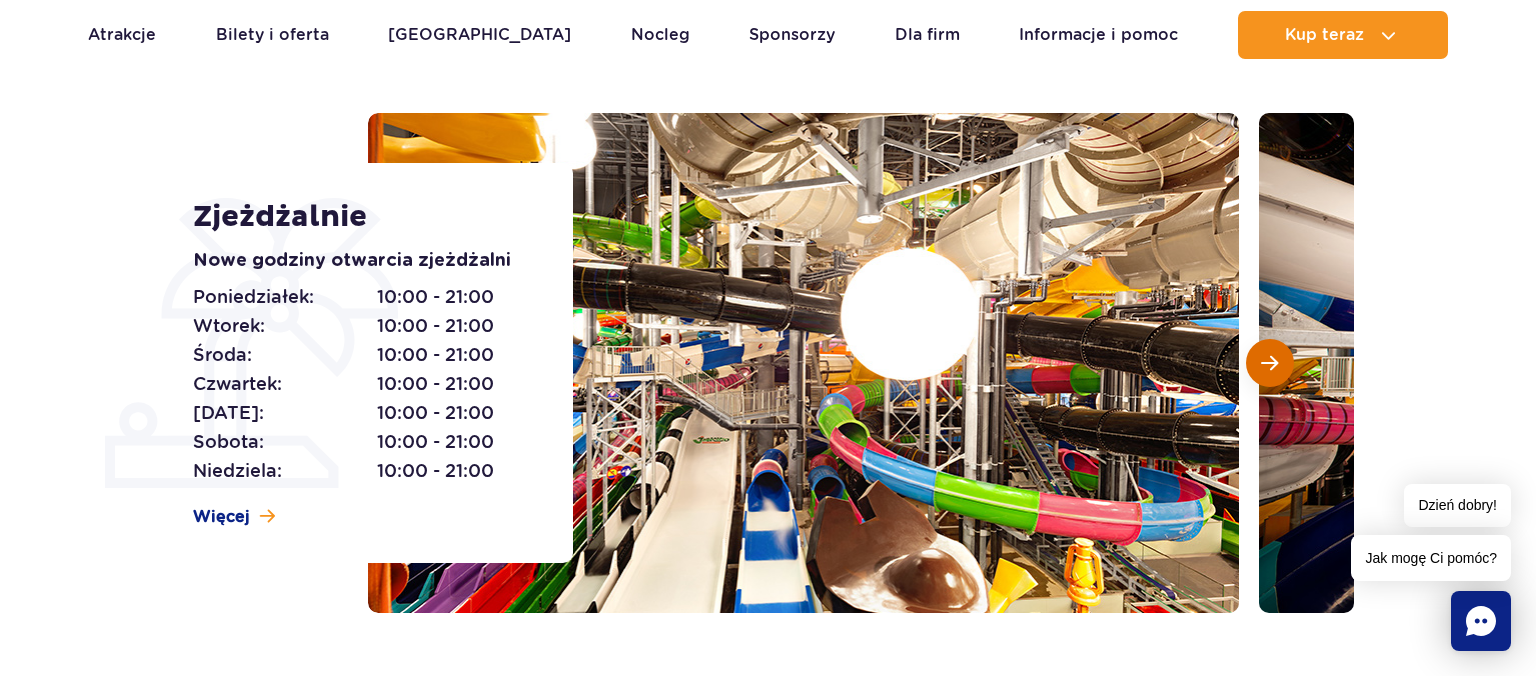 click at bounding box center [1269, 363] 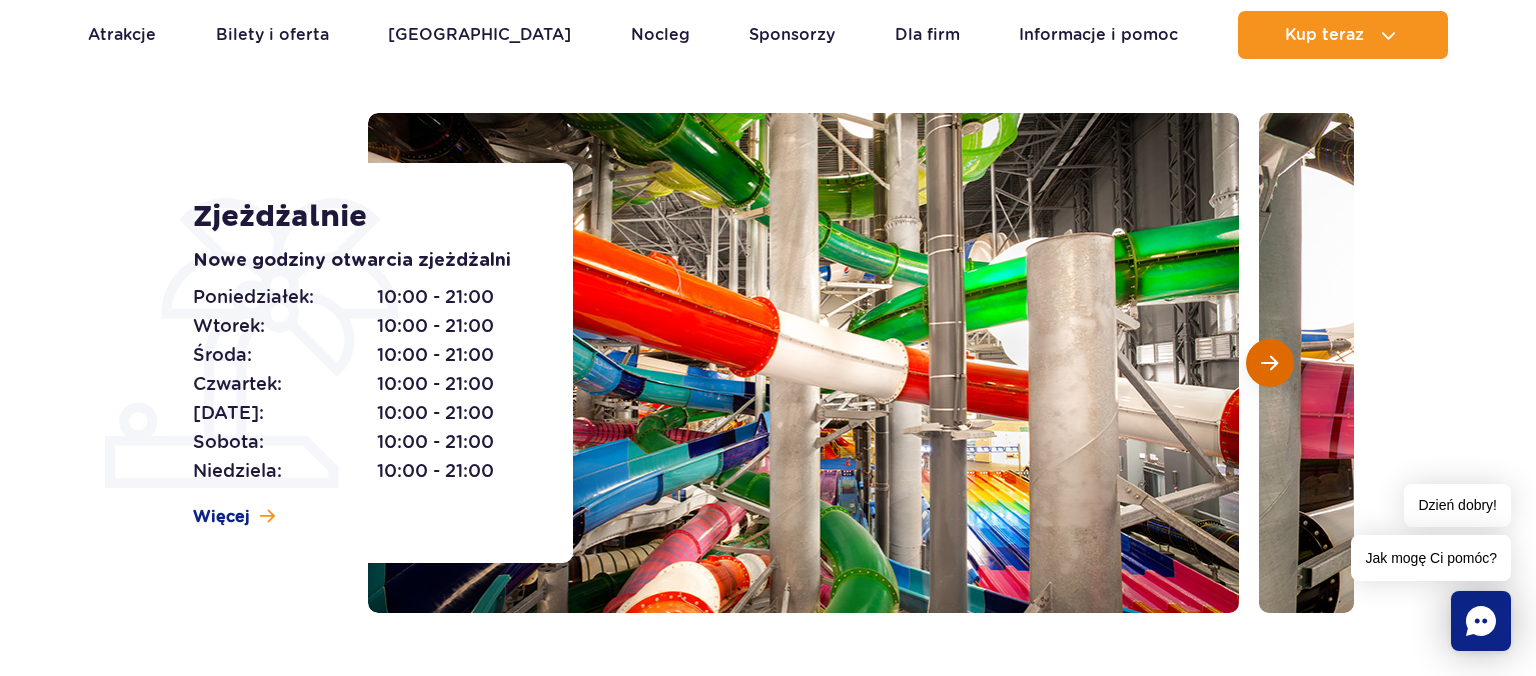 click at bounding box center (1269, 363) 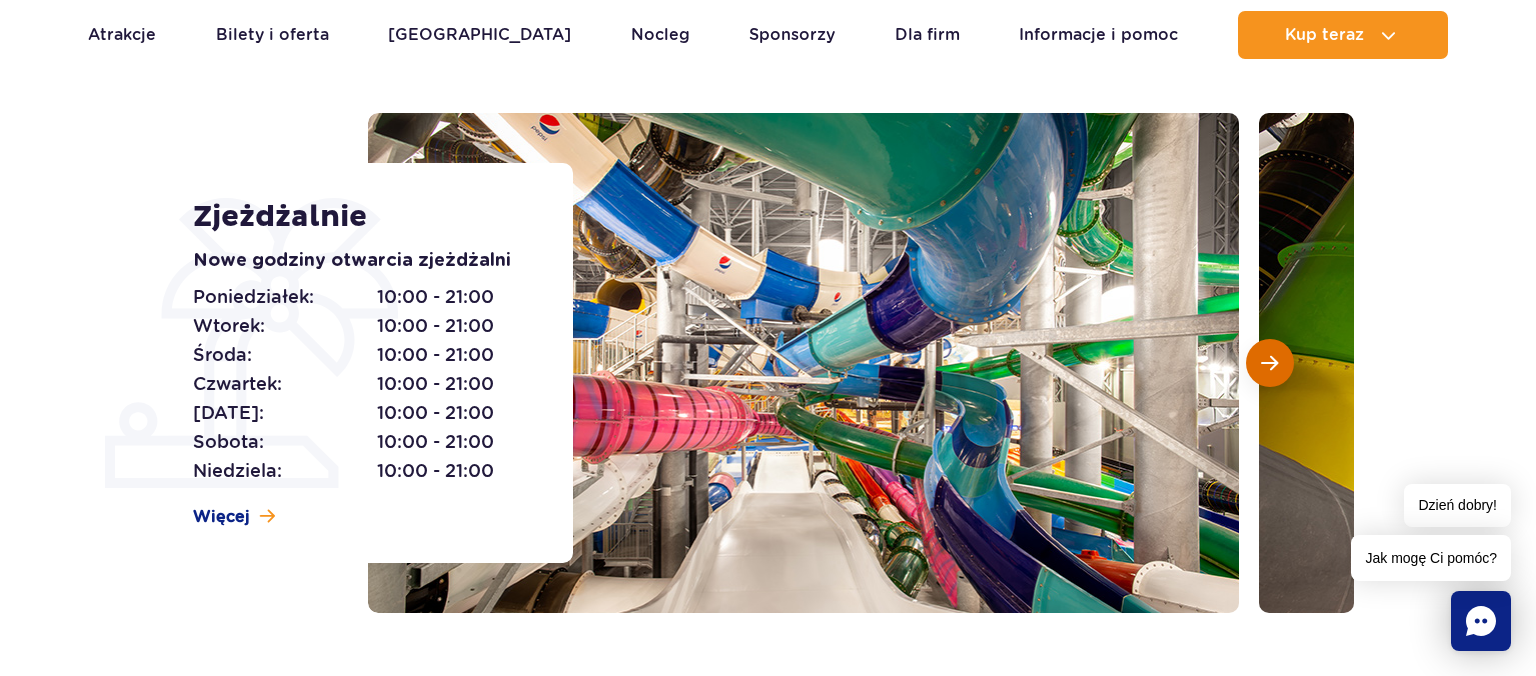click at bounding box center [1269, 363] 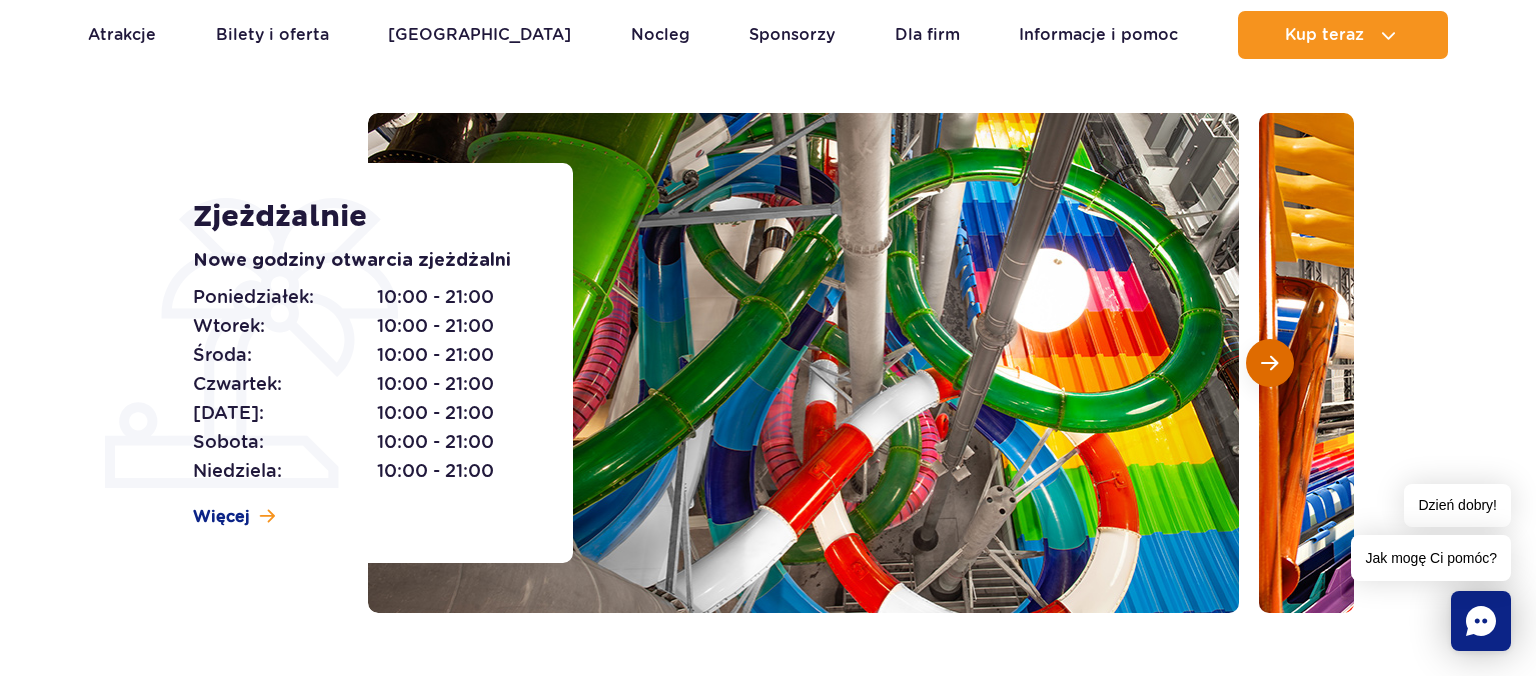 click at bounding box center [1269, 363] 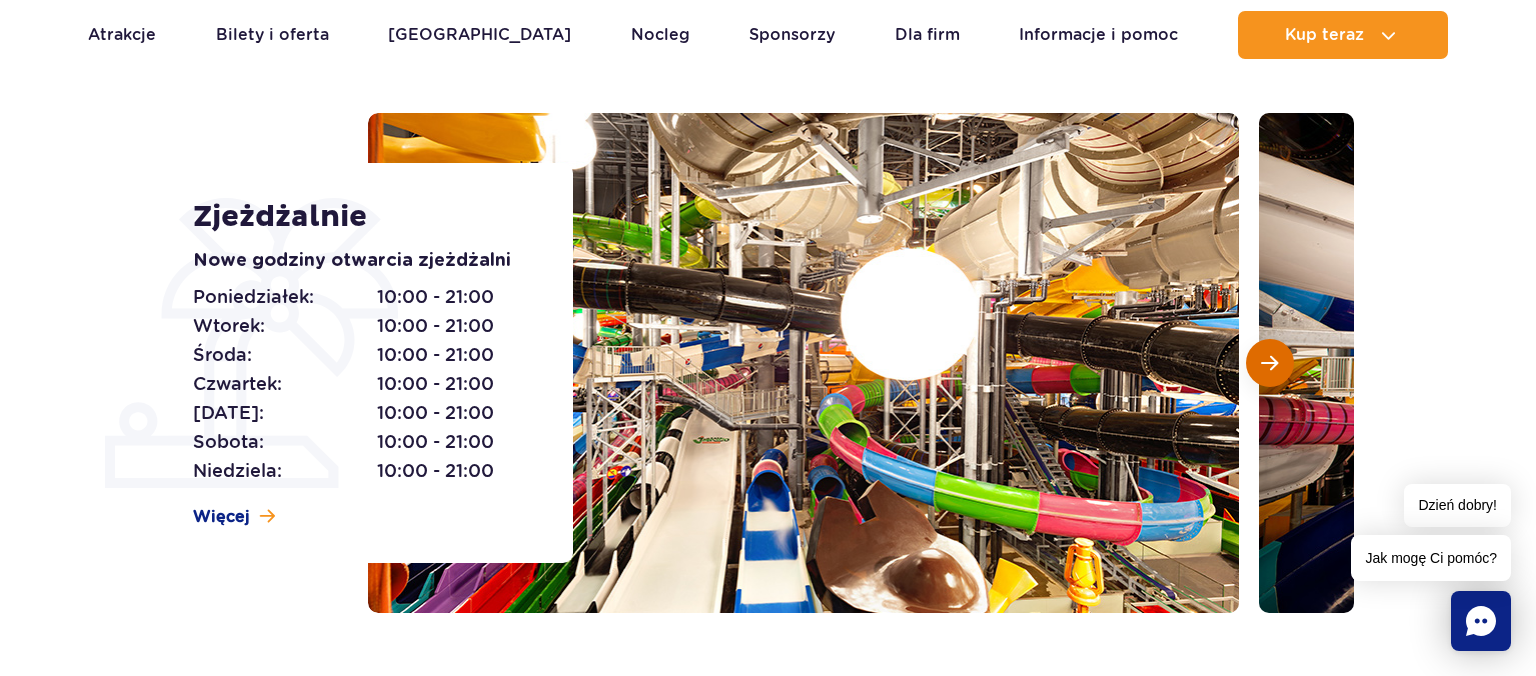 click at bounding box center [1269, 363] 